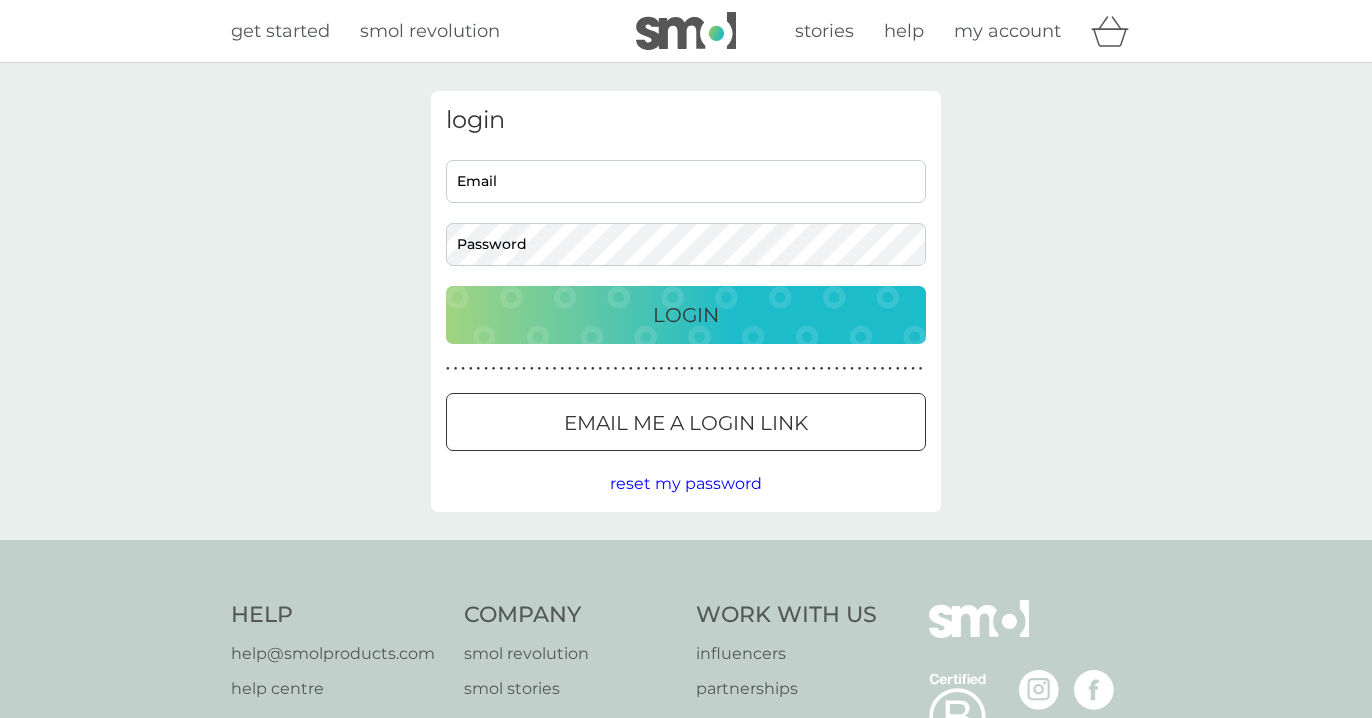 scroll, scrollTop: 0, scrollLeft: 0, axis: both 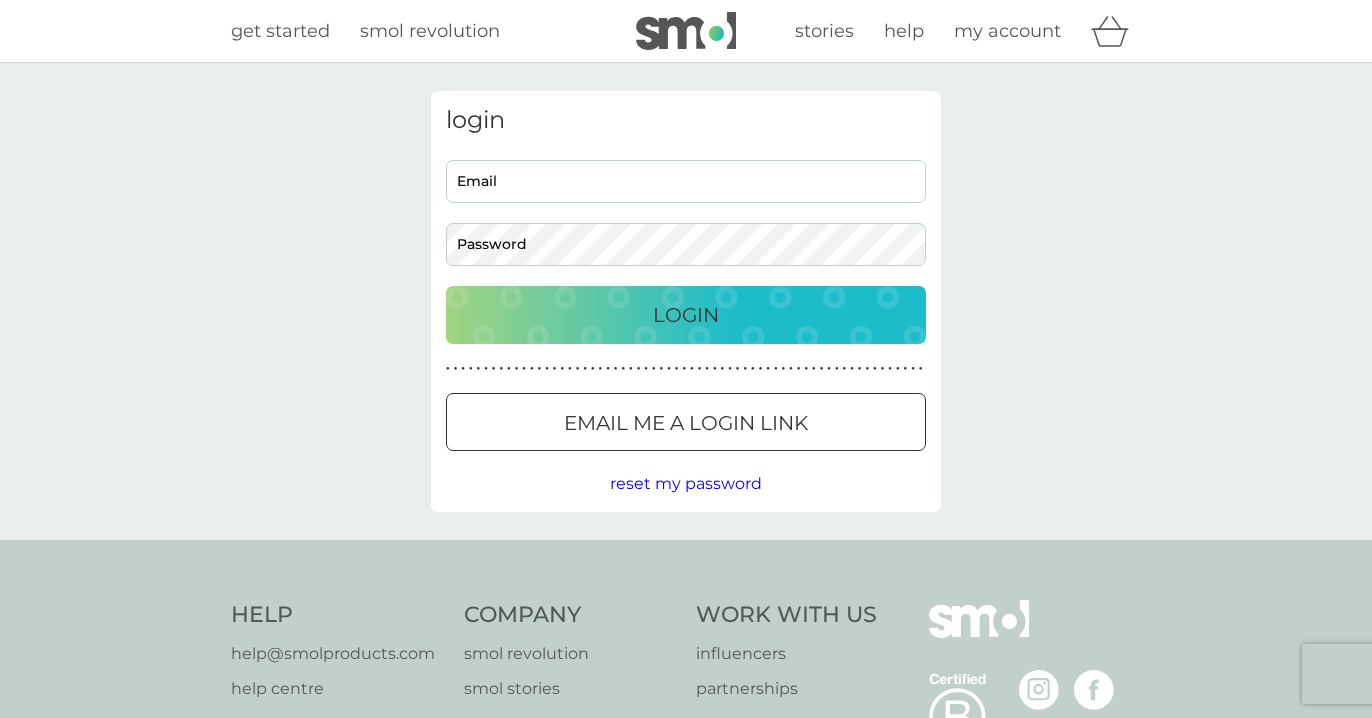 type on "[EMAIL]" 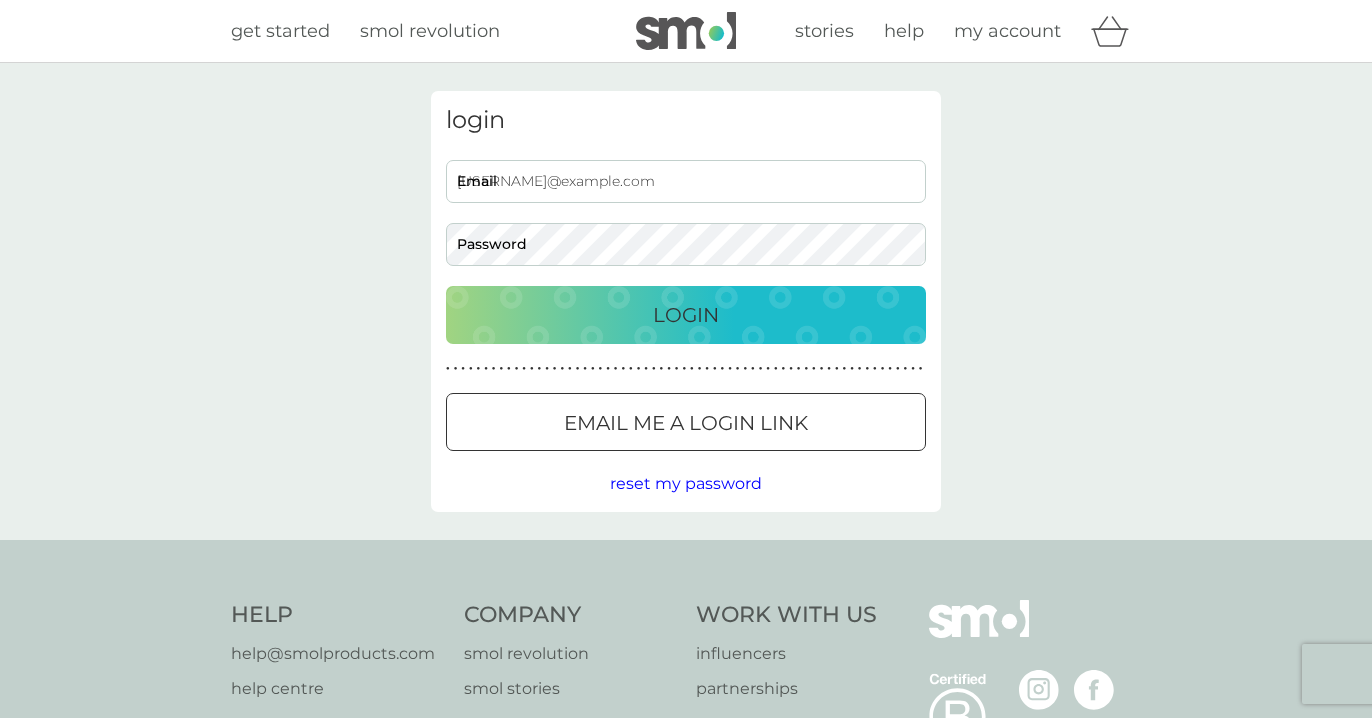click on "Login" at bounding box center (686, 315) 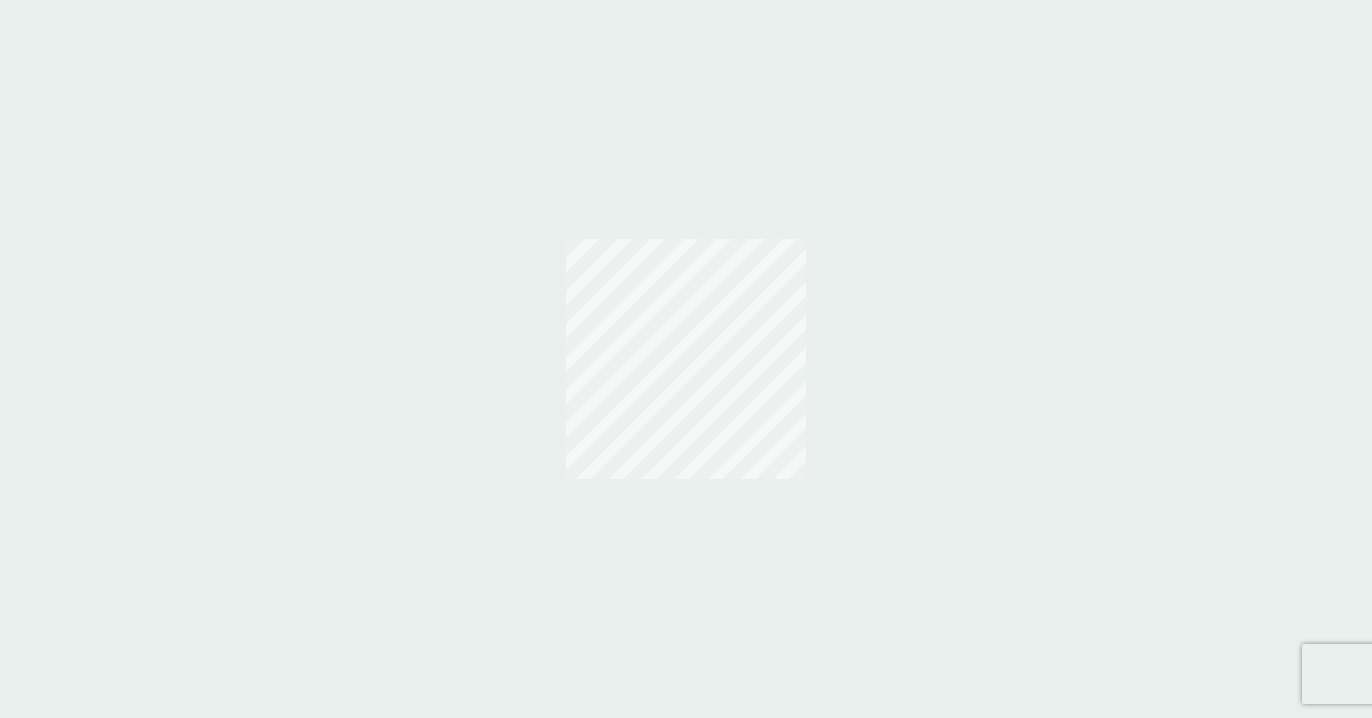 scroll, scrollTop: 0, scrollLeft: 0, axis: both 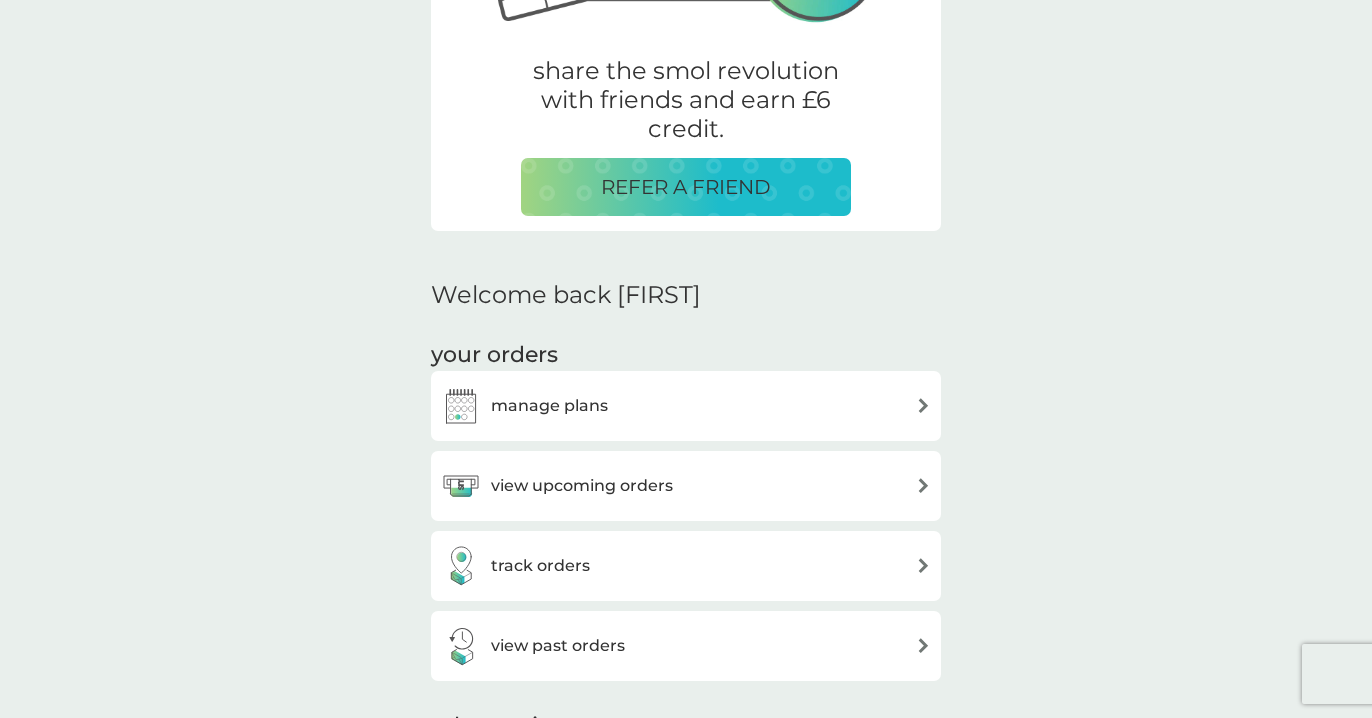 click on "view upcoming orders" at bounding box center [582, 486] 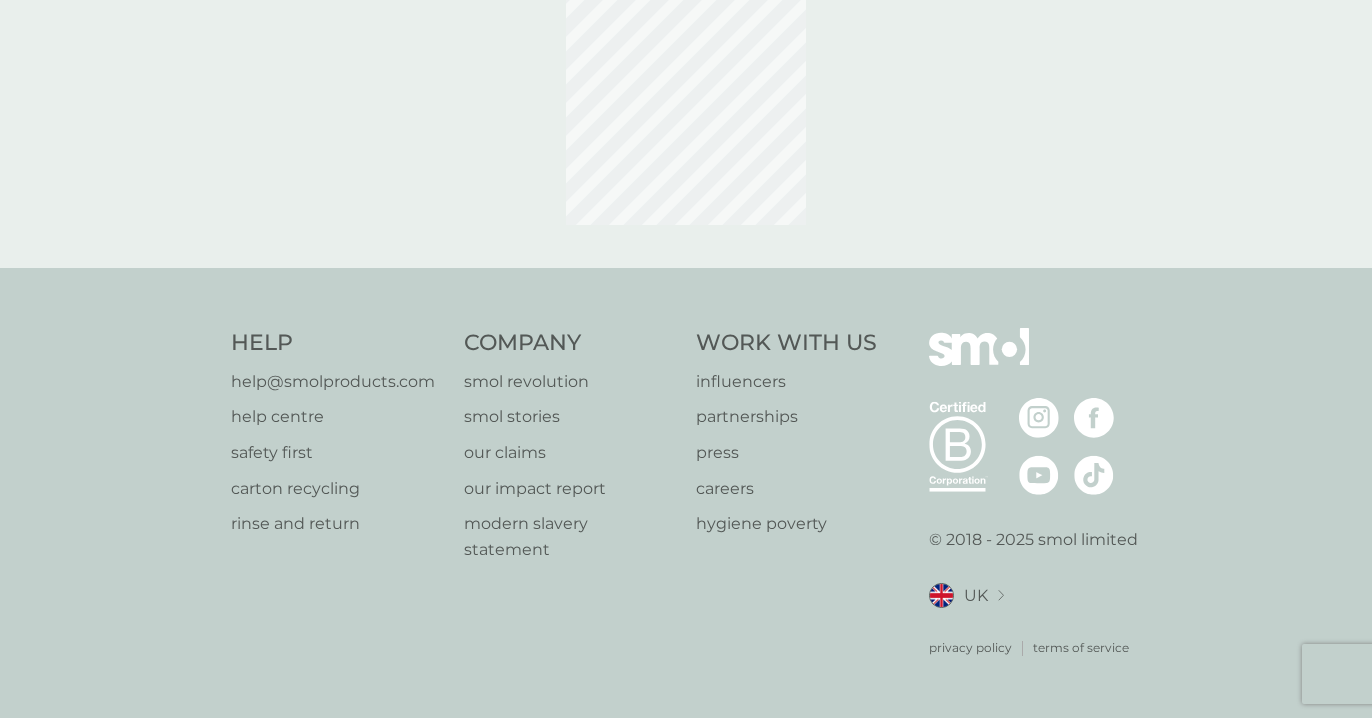 scroll, scrollTop: 0, scrollLeft: 0, axis: both 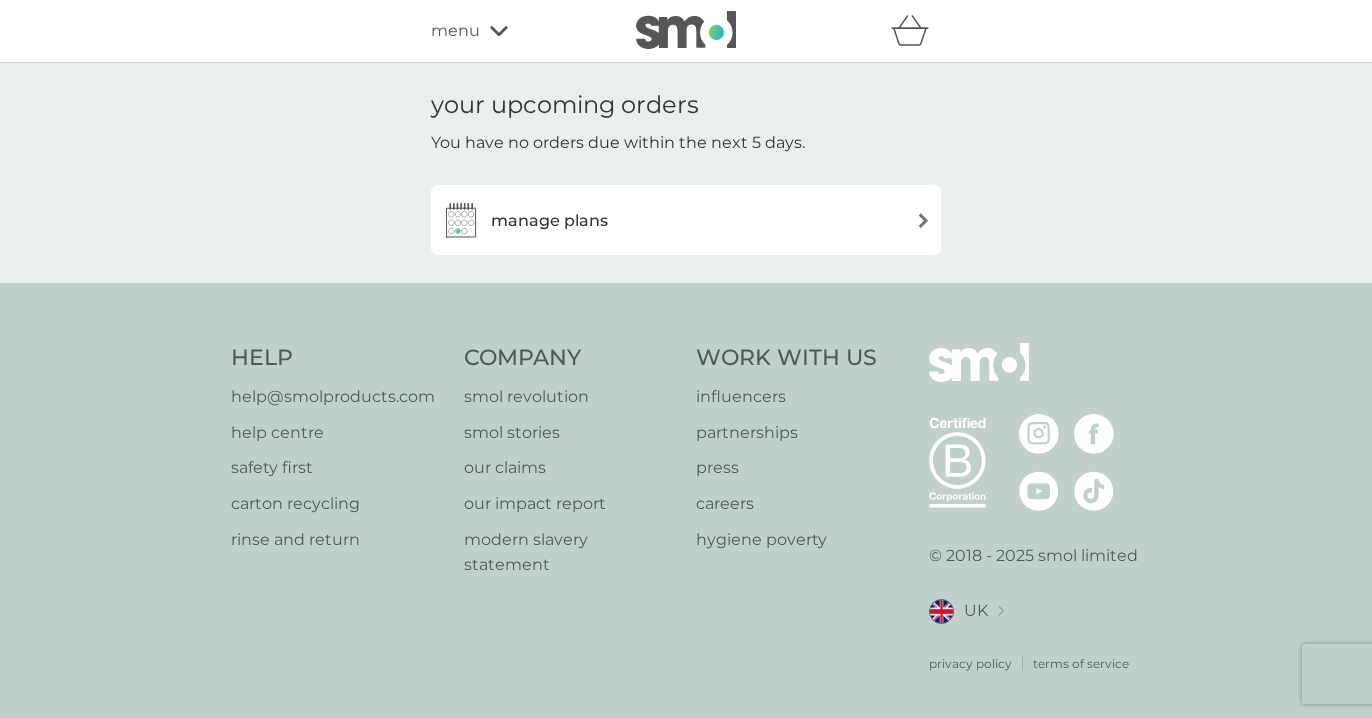 click on "manage plans" at bounding box center (549, 221) 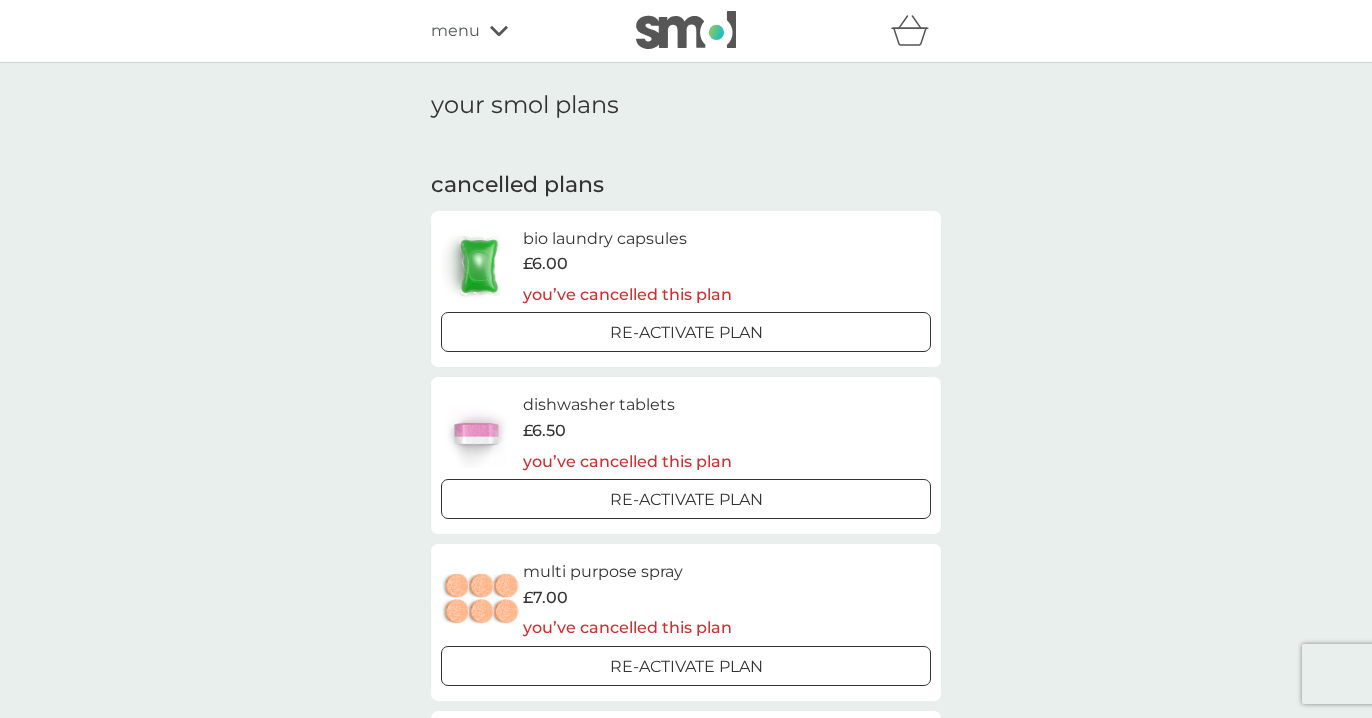 click at bounding box center (686, 333) 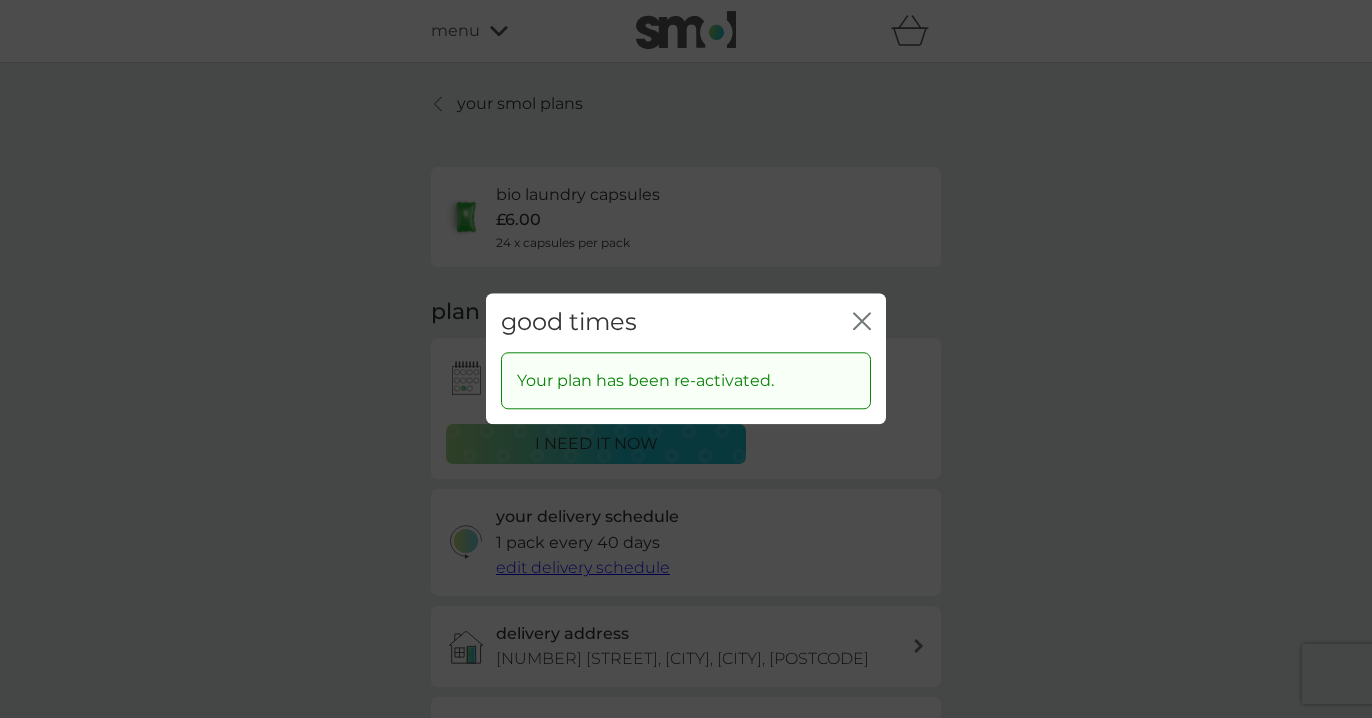 click 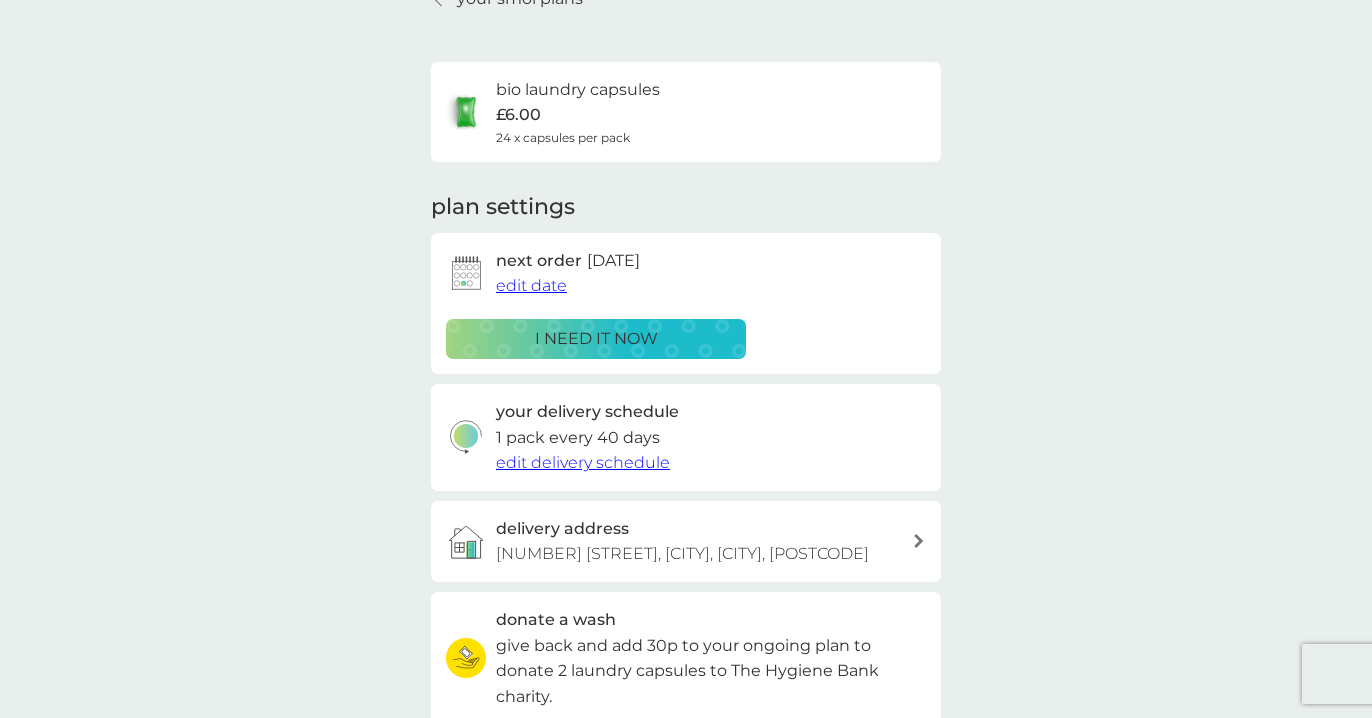 scroll, scrollTop: 113, scrollLeft: 0, axis: vertical 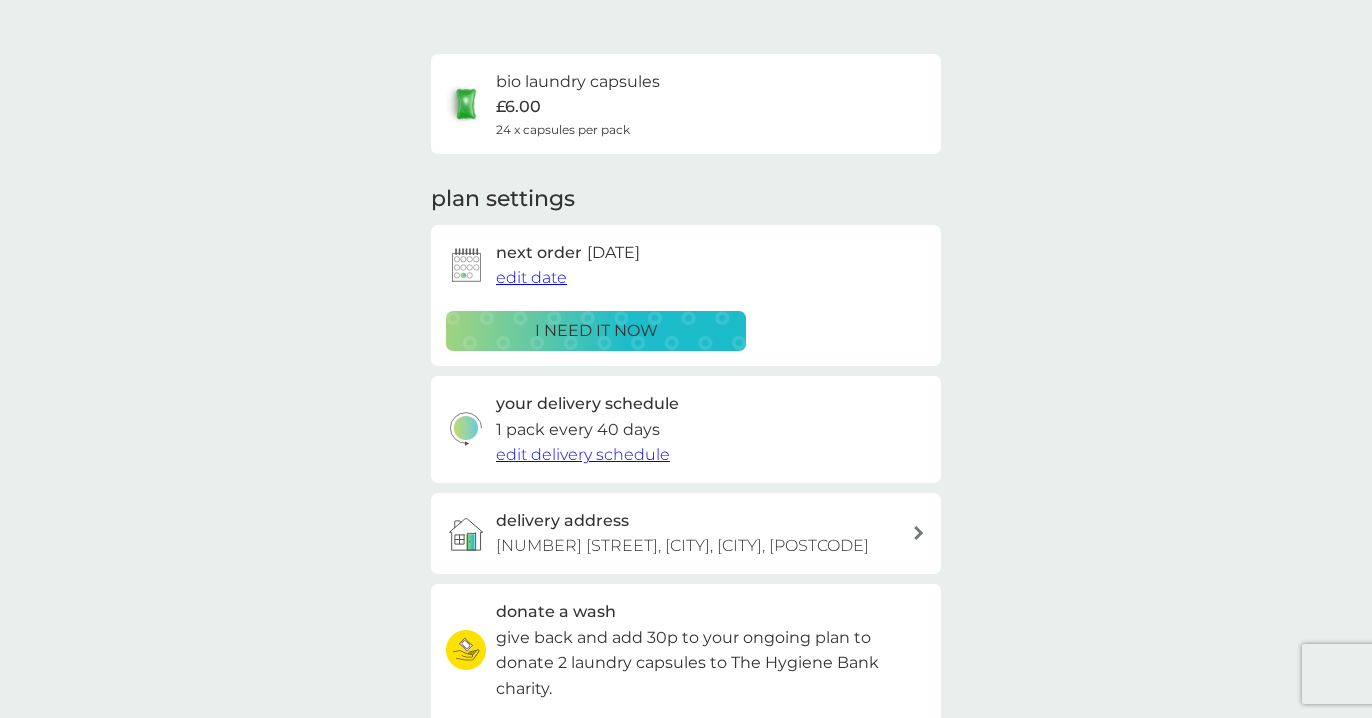click on "edit delivery schedule" at bounding box center [583, 454] 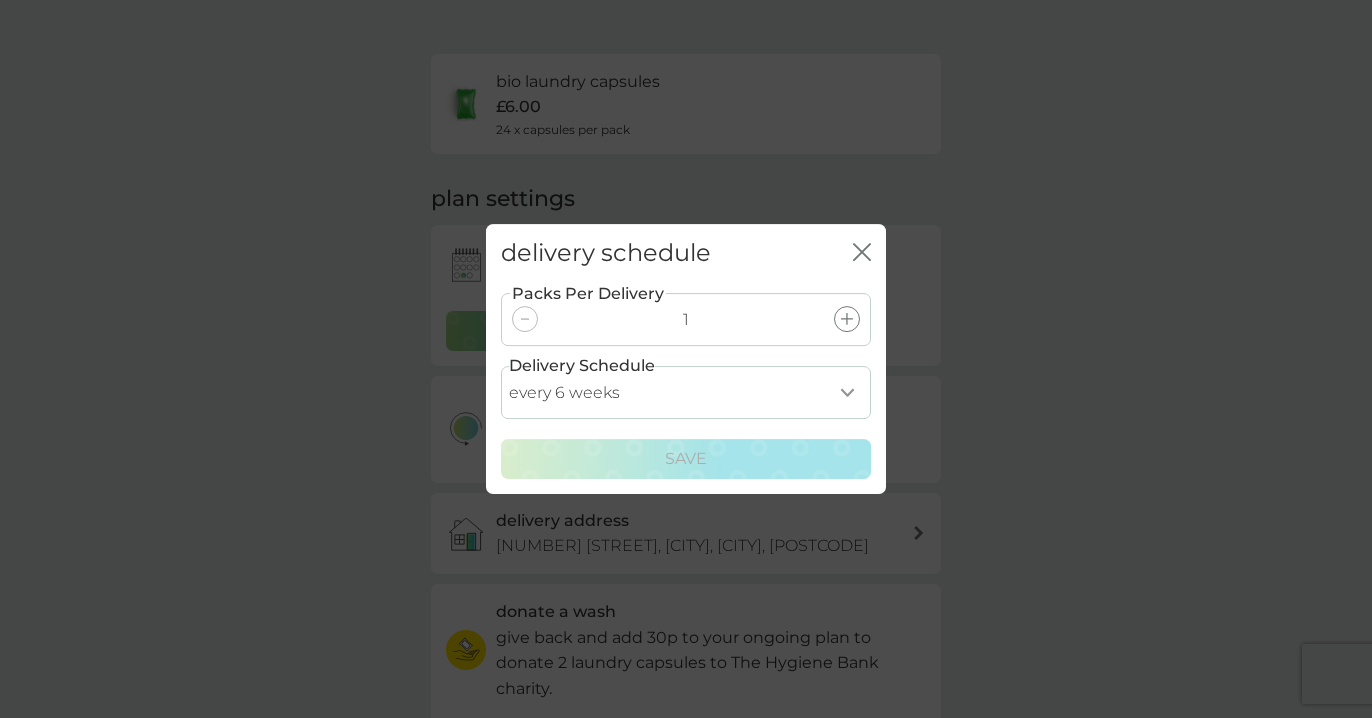 click on "every 1 week every 2 weeks every 3 weeks every 4 weeks every 5 weeks every 6 weeks every 7 weeks every 8 weeks every 9 weeks every 10 weeks every 11 weeks every 12 weeks every 13 weeks every 14 weeks every 15 weeks every 16 weeks every 17 weeks" at bounding box center (686, 392) 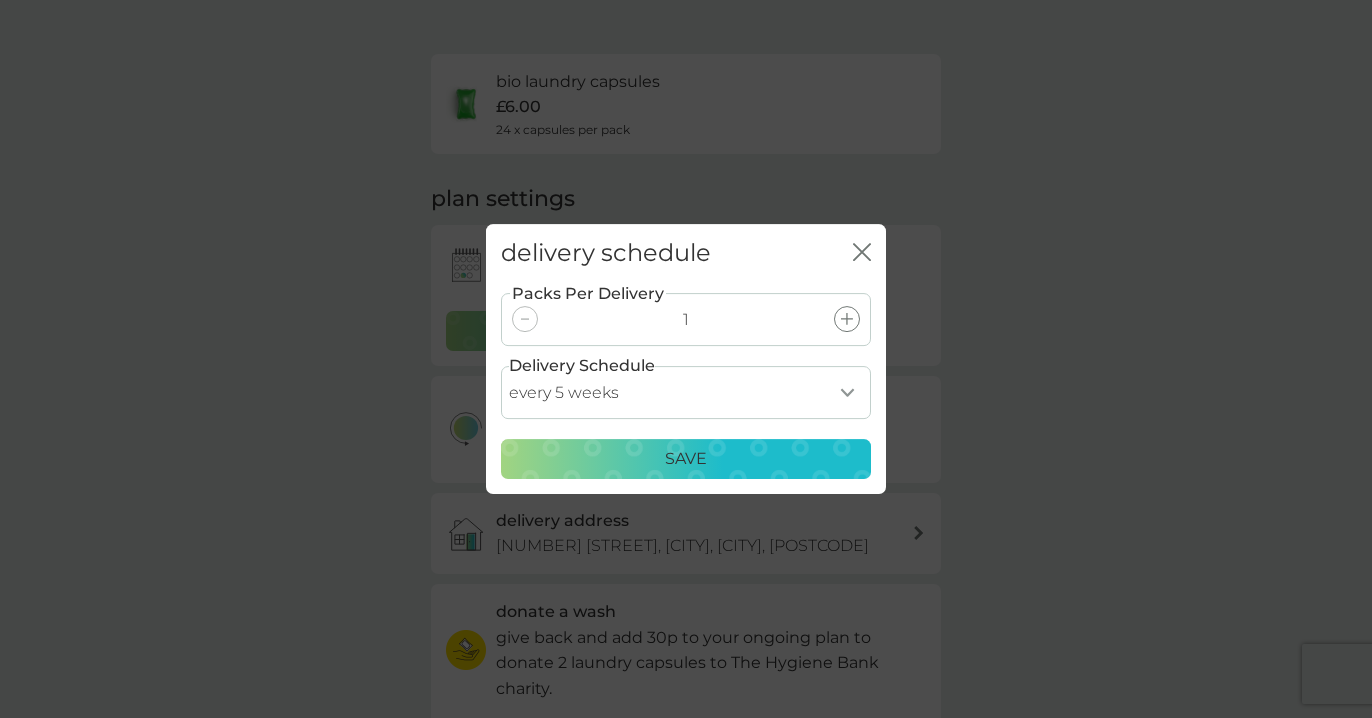 click on "every 1 week every 2 weeks every 3 weeks every 4 weeks every 5 weeks every 6 weeks every 7 weeks every 8 weeks every 9 weeks every 10 weeks every 11 weeks every 12 weeks every 13 weeks every 14 weeks every 15 weeks every 16 weeks every 17 weeks" at bounding box center [686, 392] 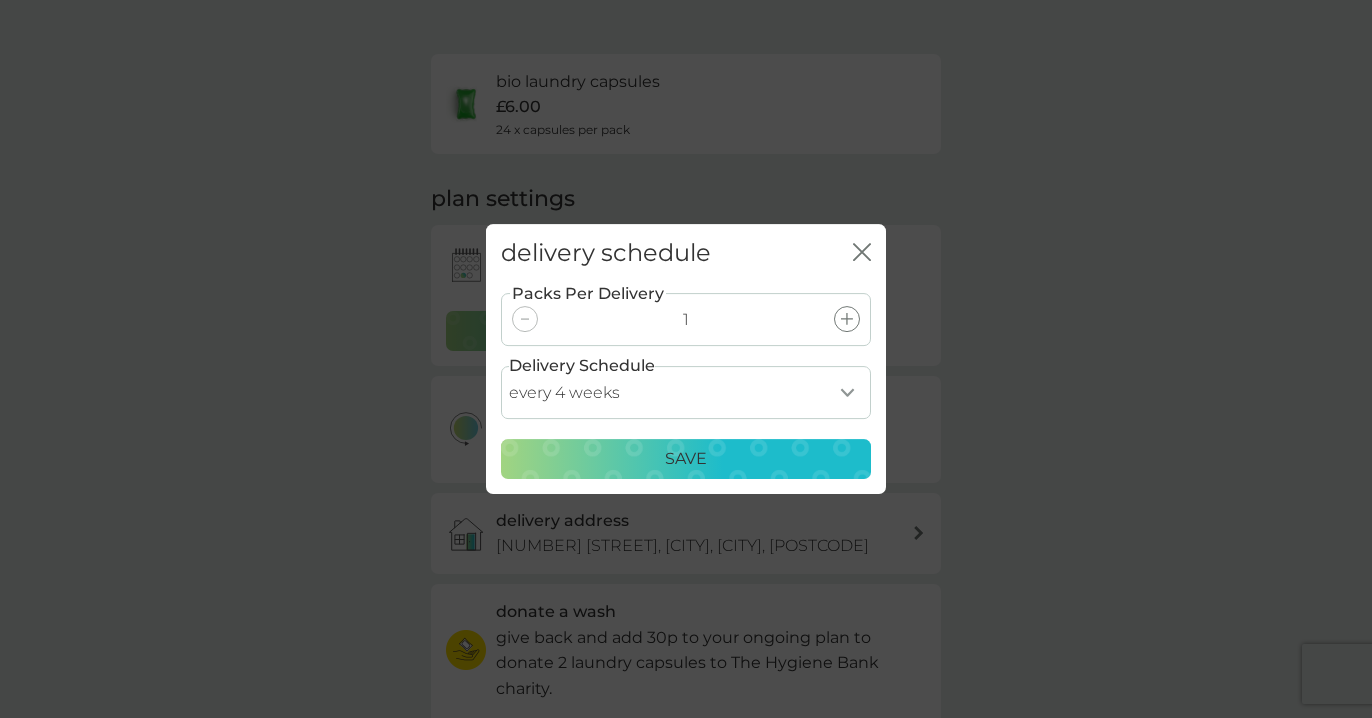 click on "Save" at bounding box center (686, 459) 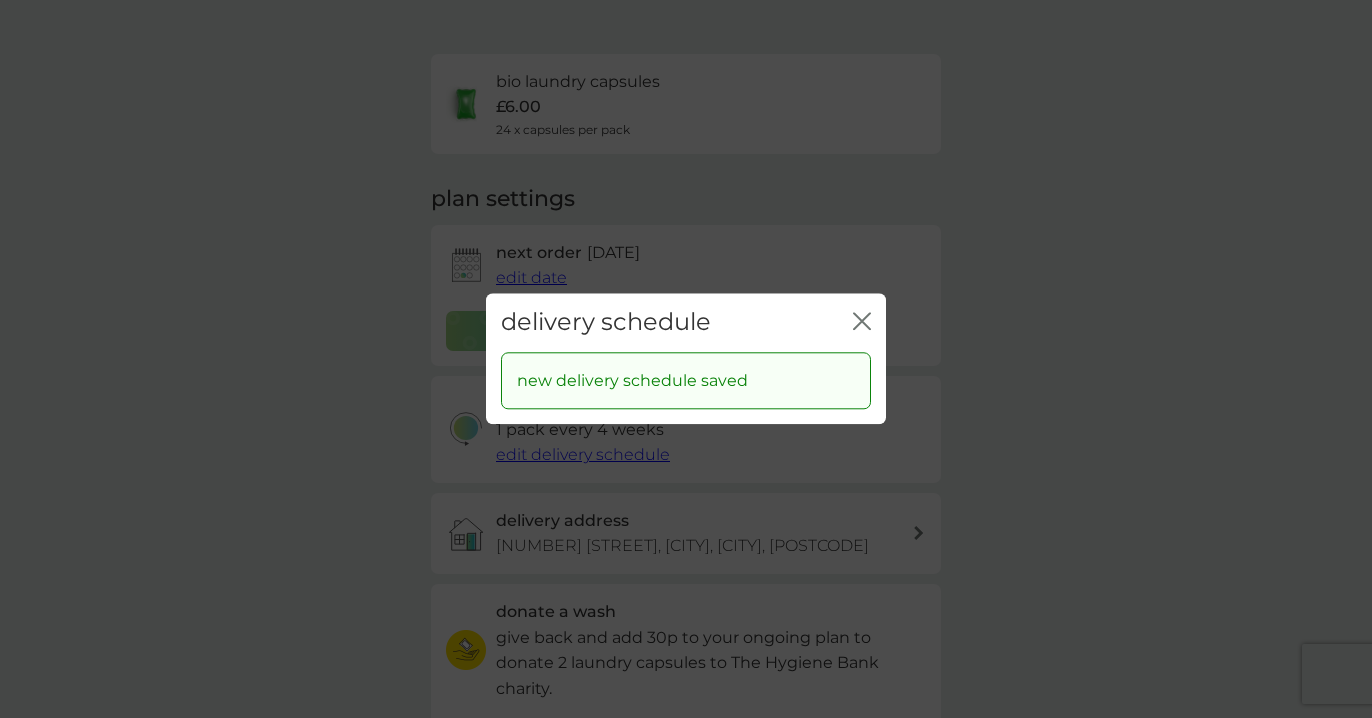 click on "close" at bounding box center (862, 322) 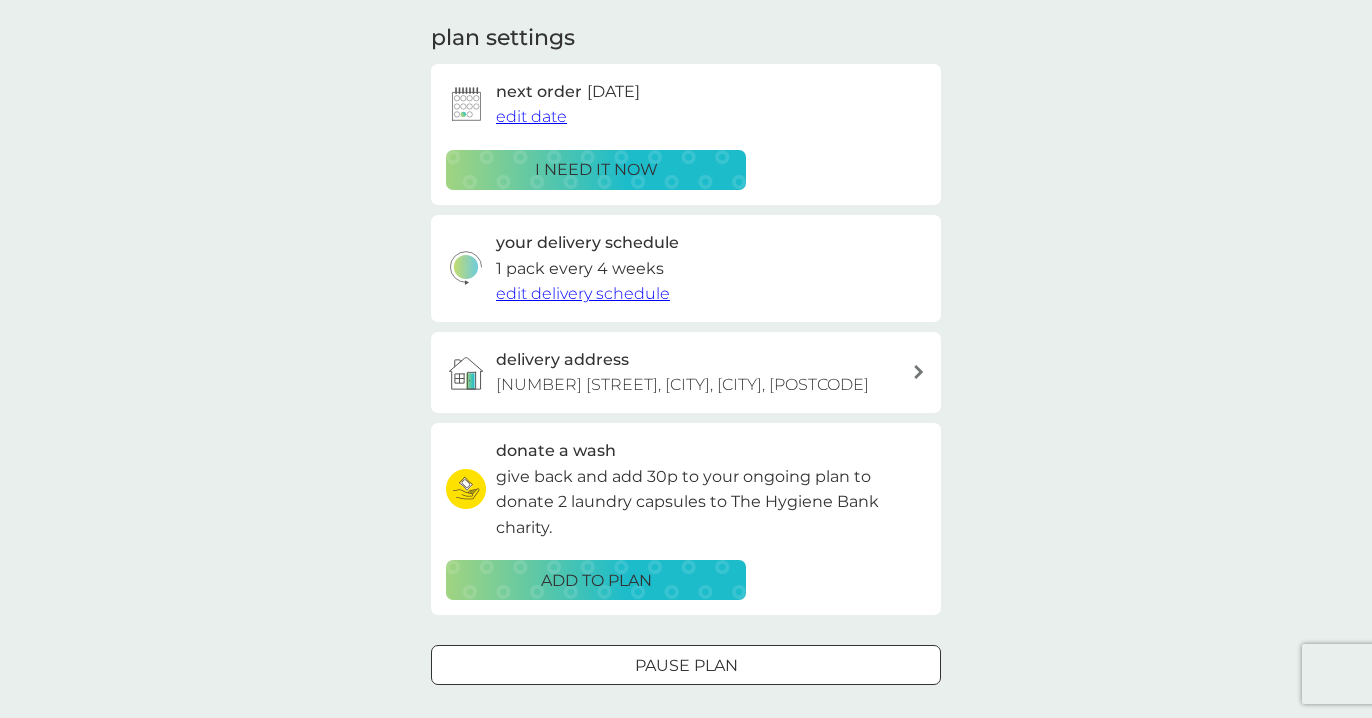 scroll, scrollTop: 0, scrollLeft: 0, axis: both 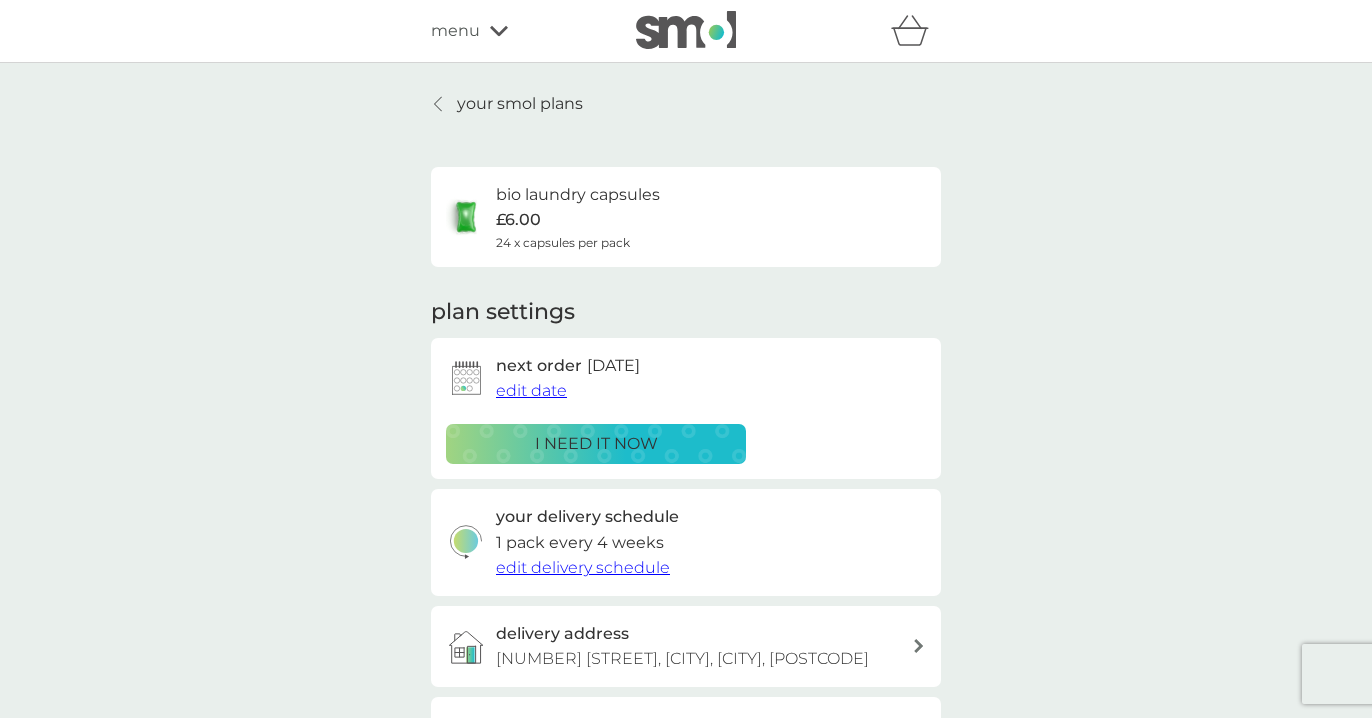 click on "your smol plans" at bounding box center (520, 104) 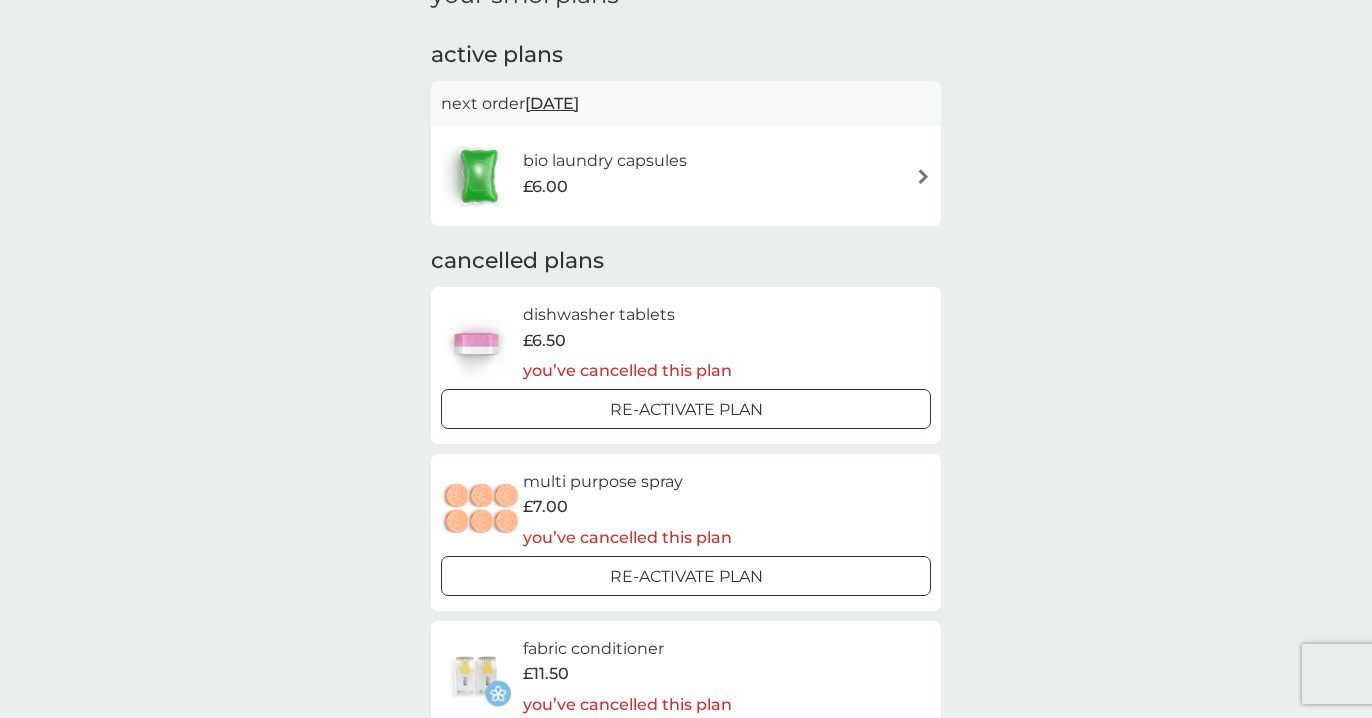 scroll, scrollTop: 111, scrollLeft: 0, axis: vertical 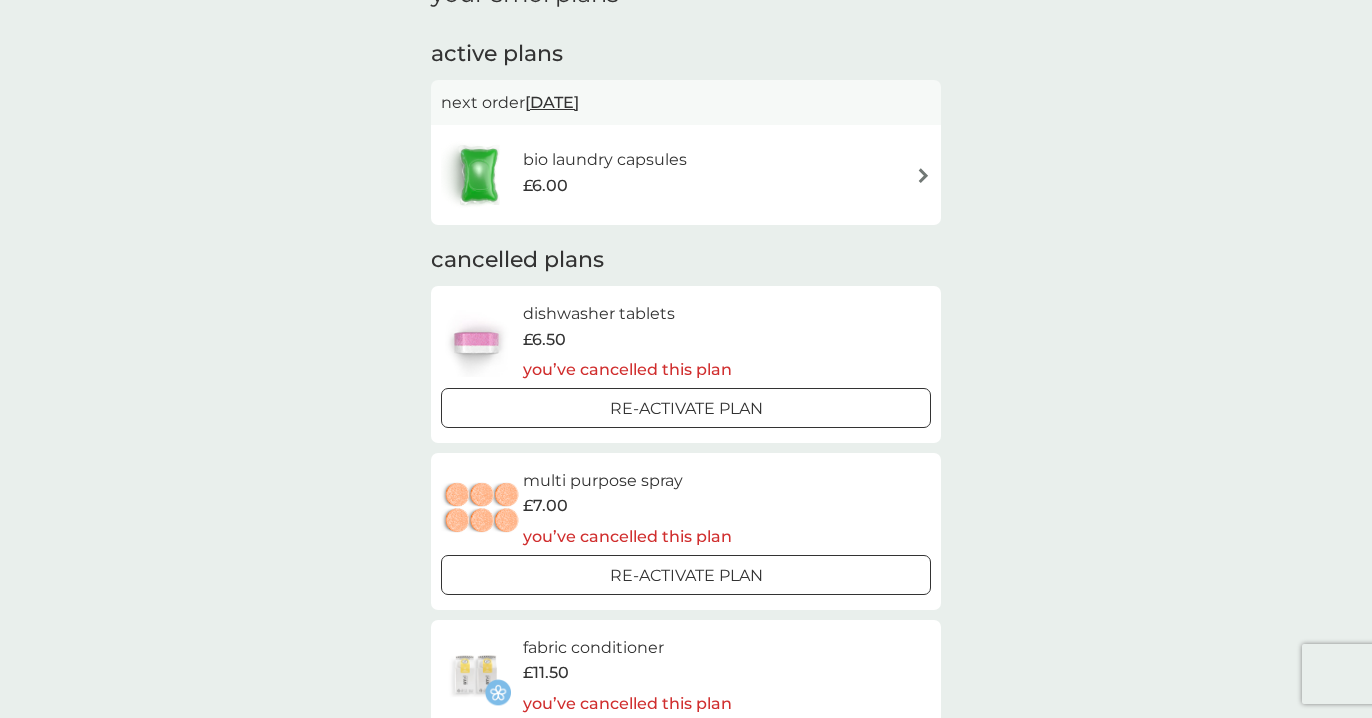click on "Re-activate Plan" at bounding box center (686, 409) 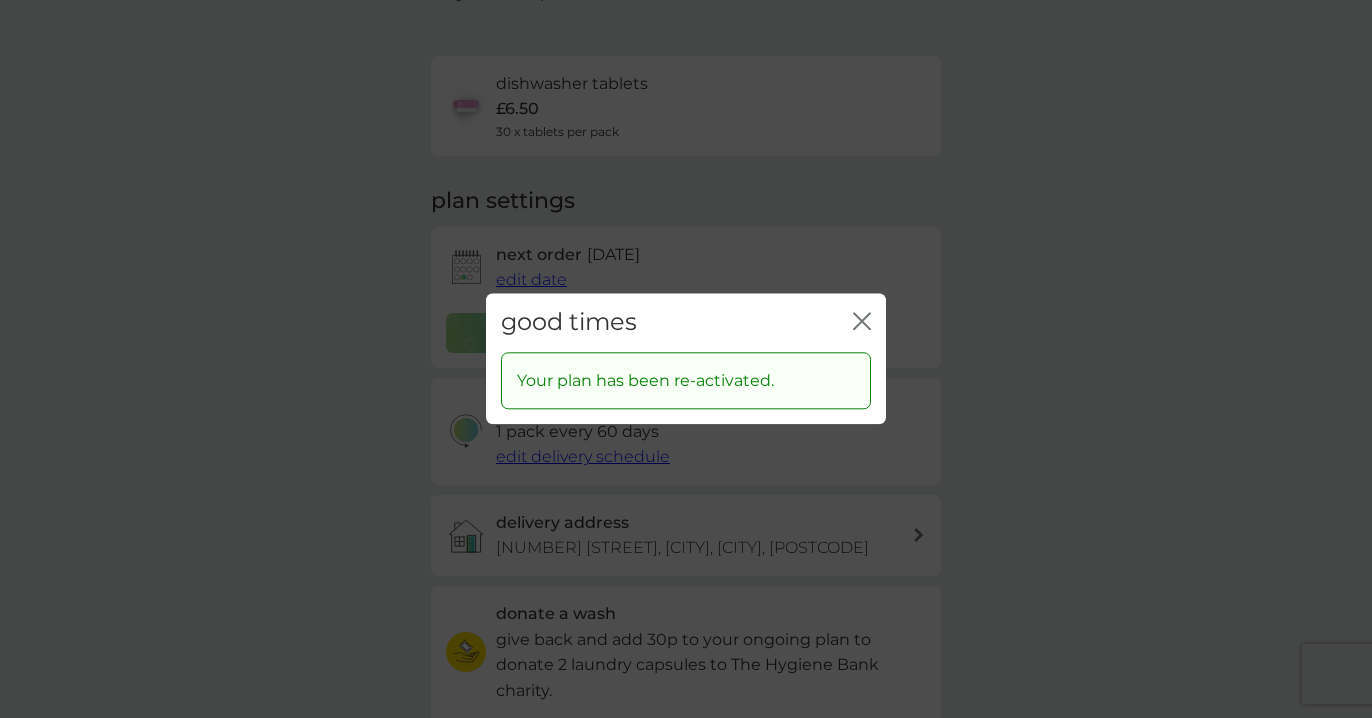 scroll, scrollTop: 0, scrollLeft: 0, axis: both 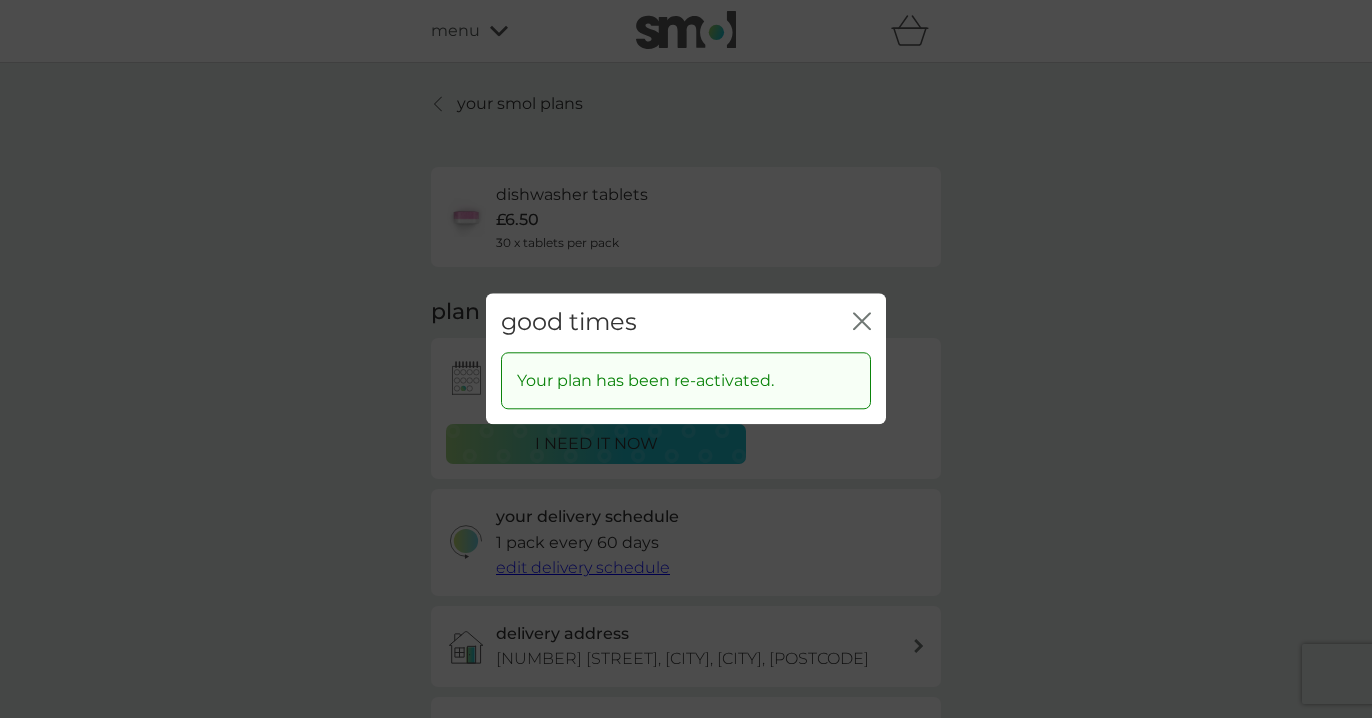 click 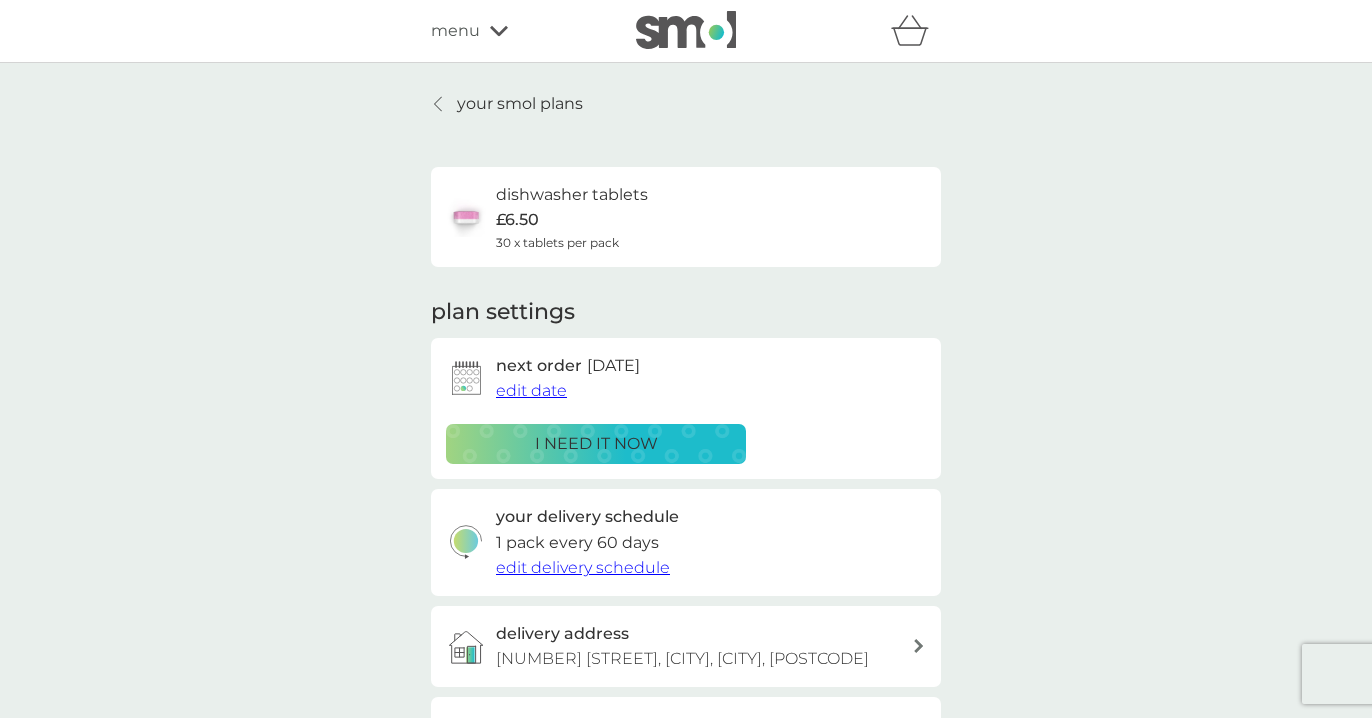 click on "edit delivery schedule" at bounding box center [583, 567] 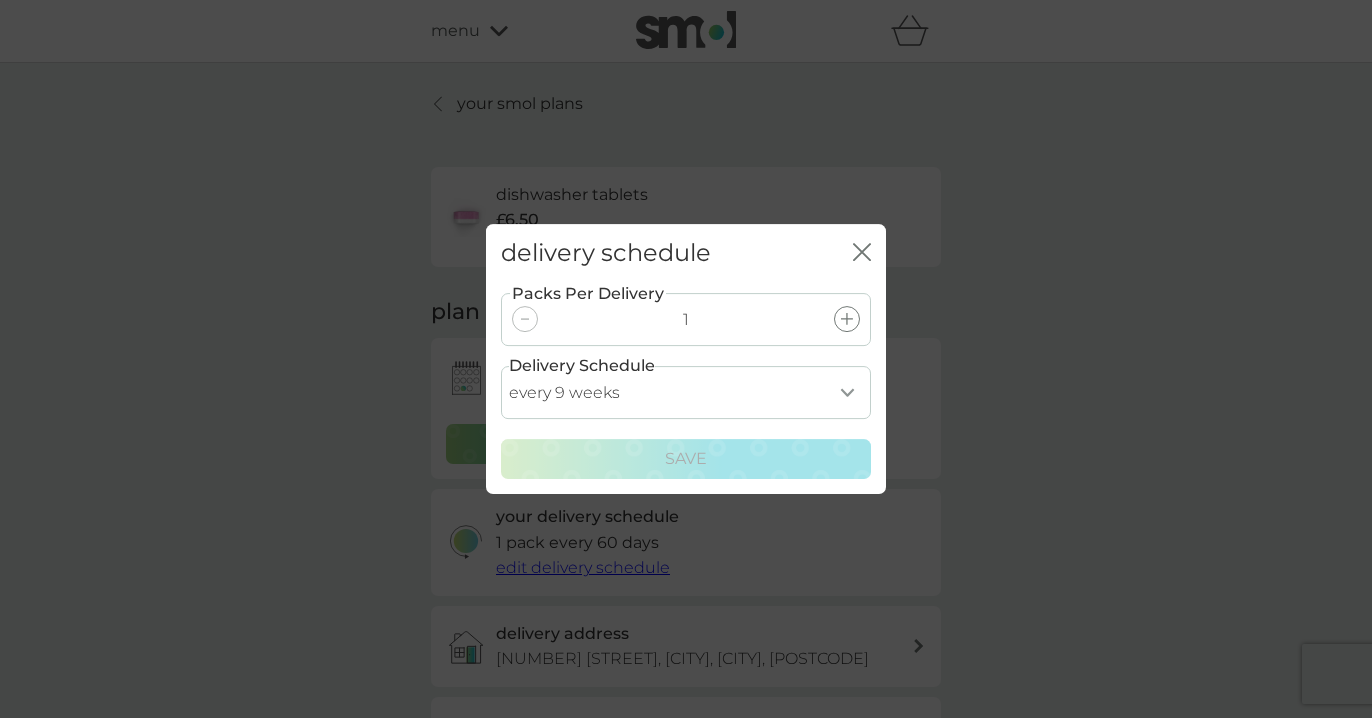 click on "every 1 week every 2 weeks every 3 weeks every 4 weeks every 5 weeks every 6 weeks every 7 weeks every 8 weeks every 9 weeks every 10 weeks every 11 weeks every 12 weeks every 13 weeks every 14 weeks every 15 weeks every 16 weeks every 17 weeks" at bounding box center [686, 392] 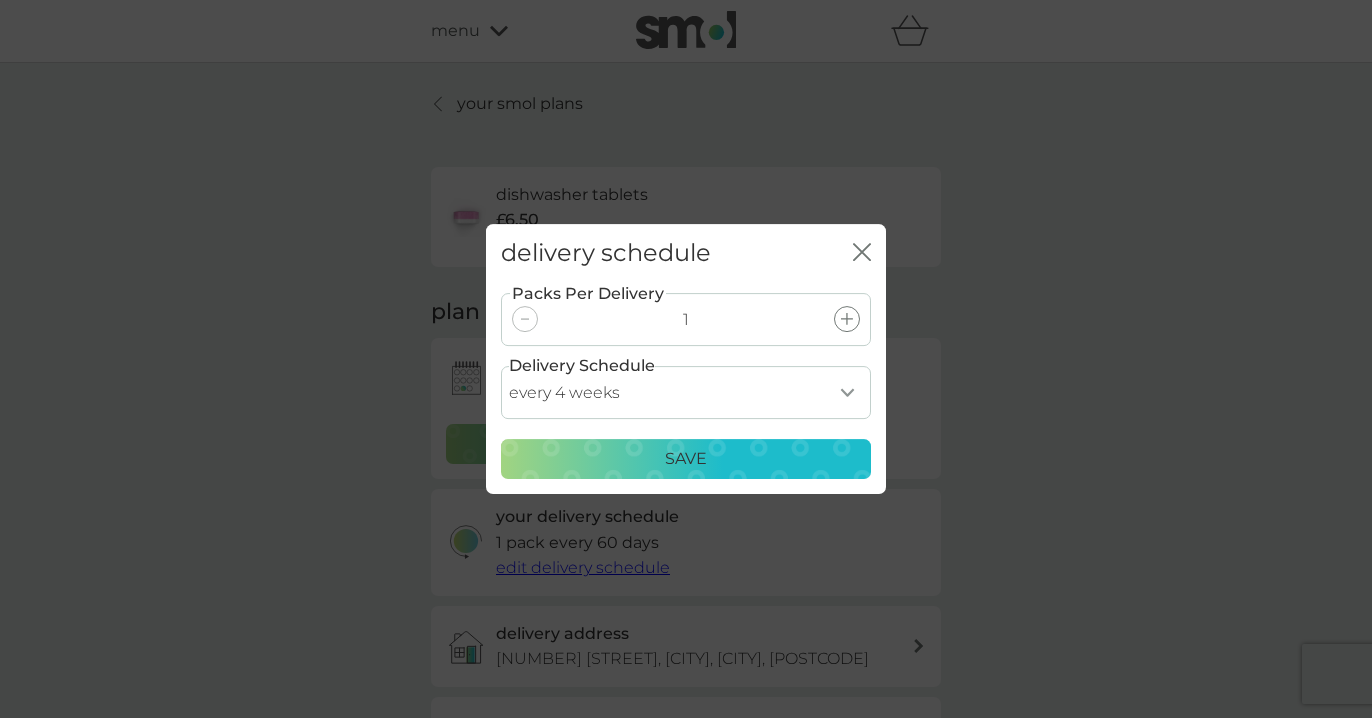 click on "Save" at bounding box center [686, 459] 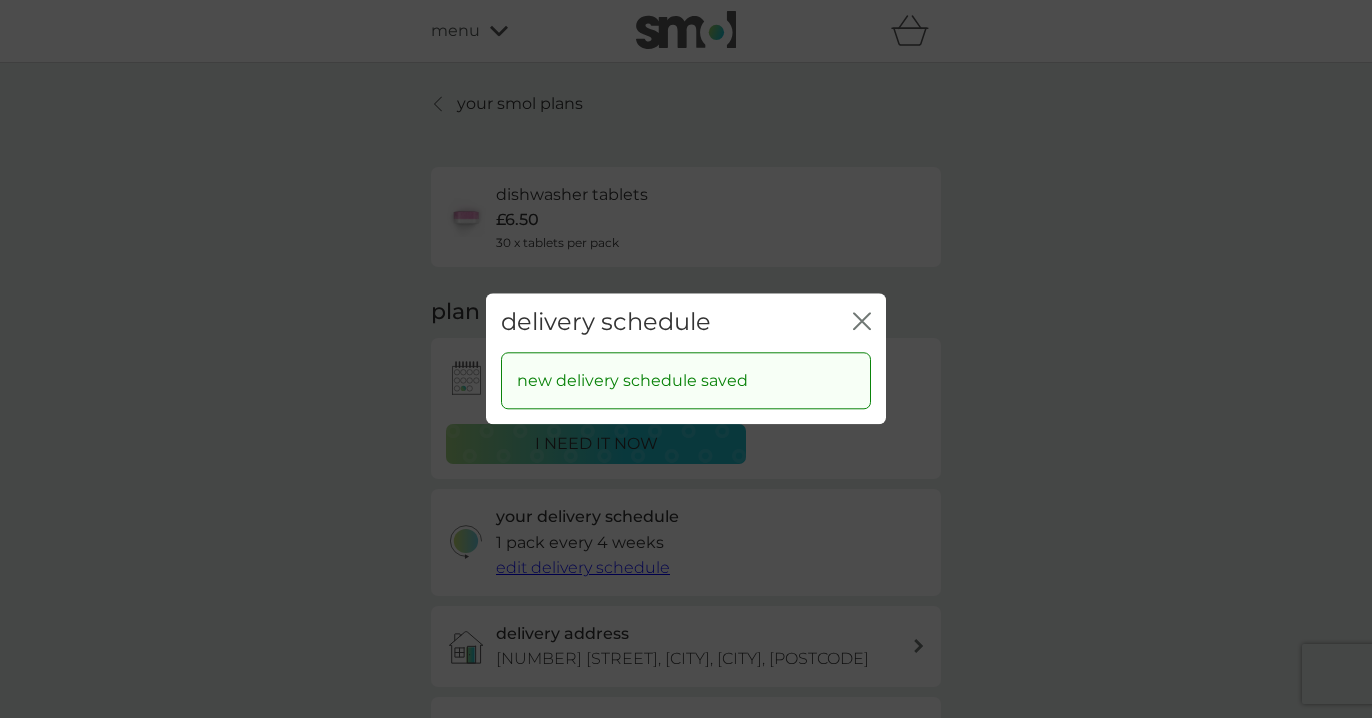 click on "close" 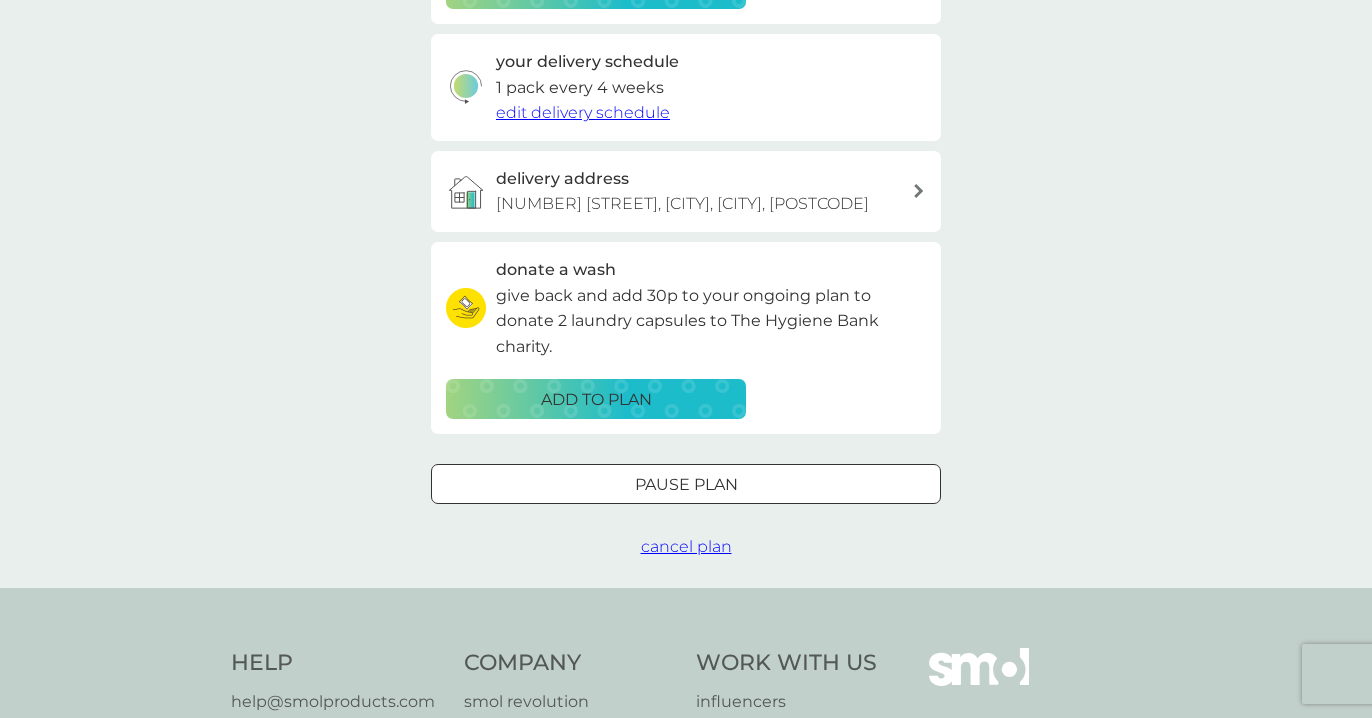 scroll, scrollTop: 0, scrollLeft: 0, axis: both 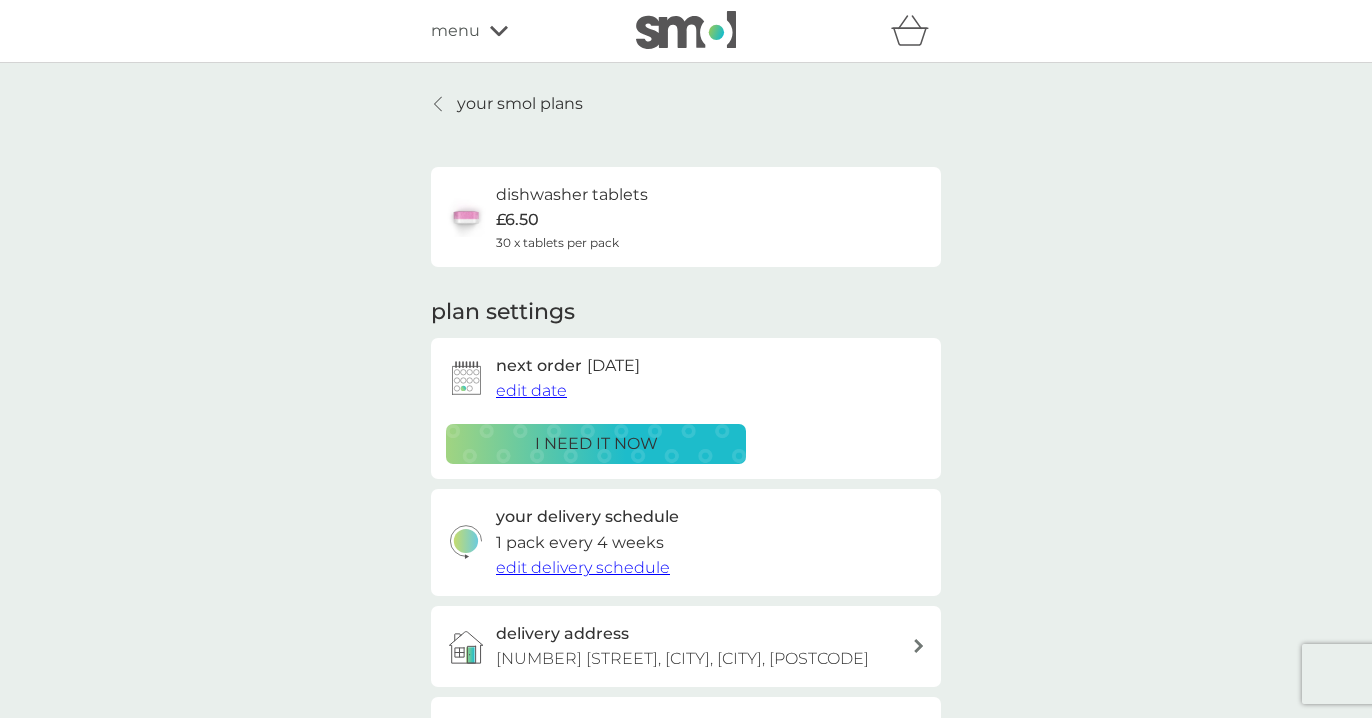 click 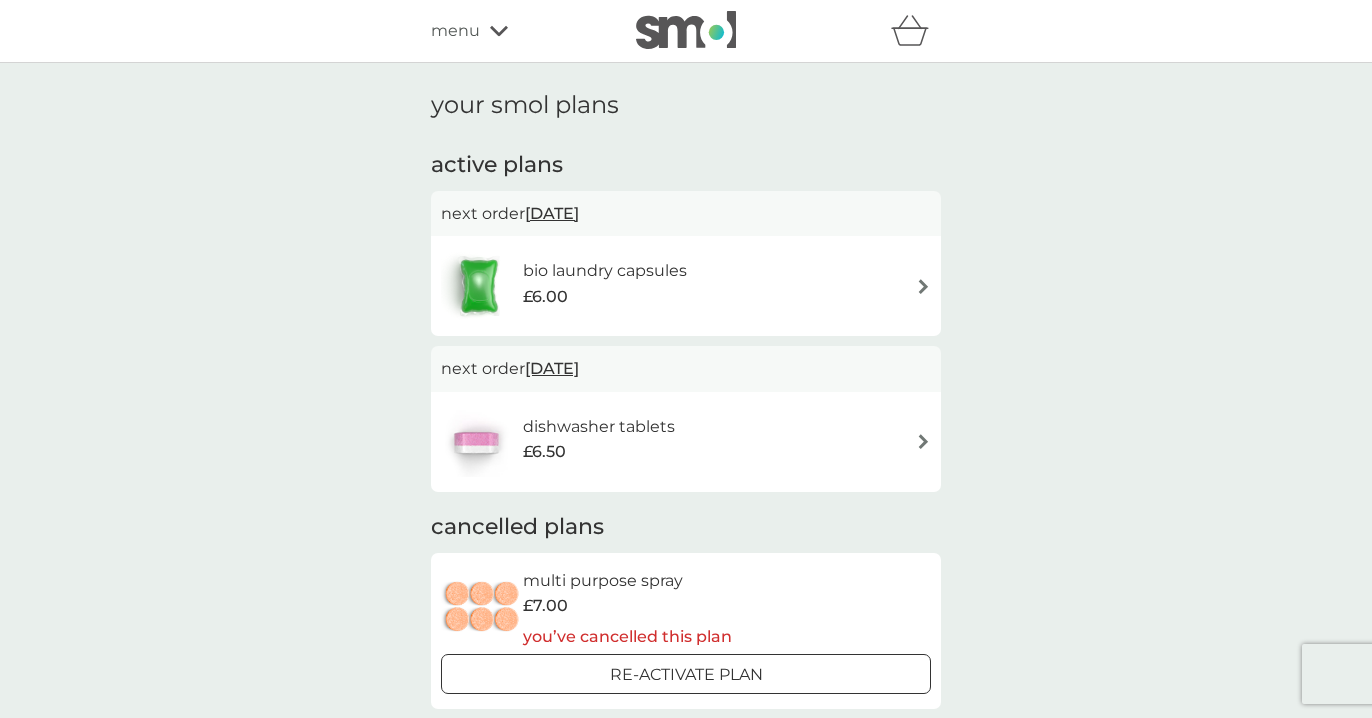 click on "menu" at bounding box center [455, 31] 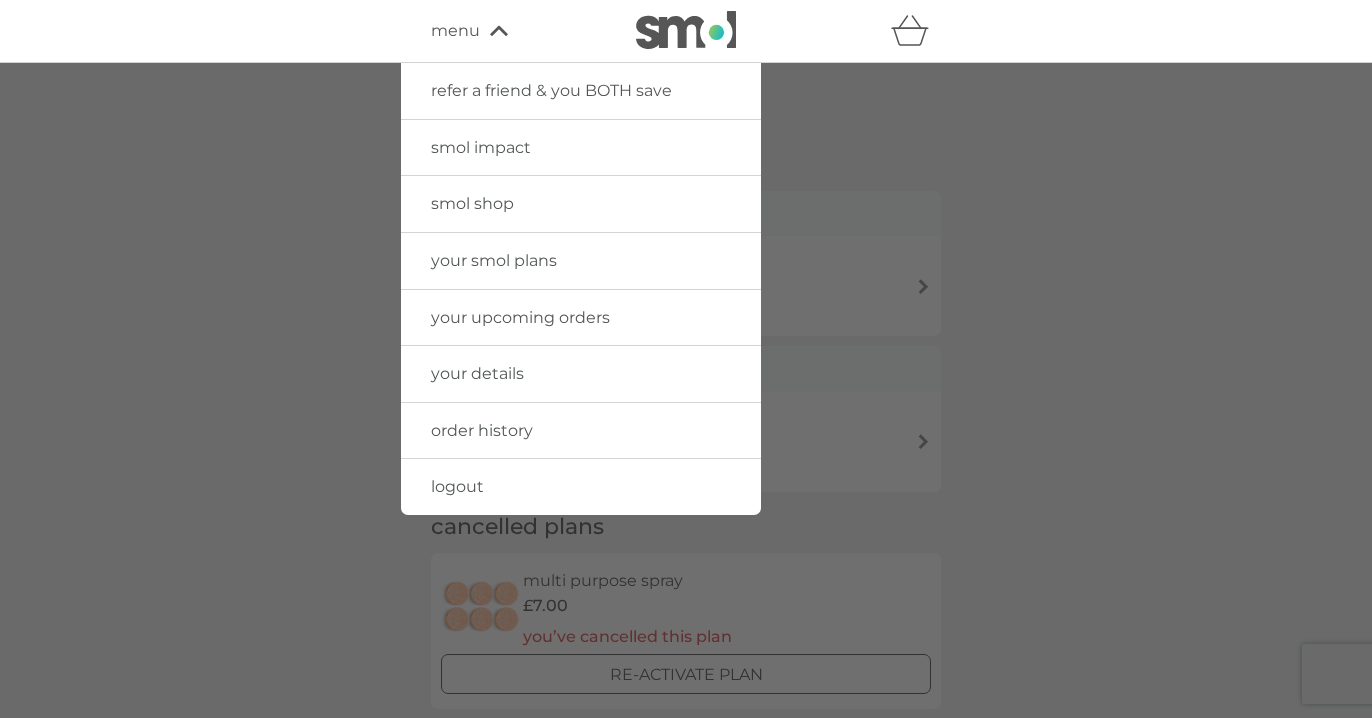 click on "your details" at bounding box center (477, 373) 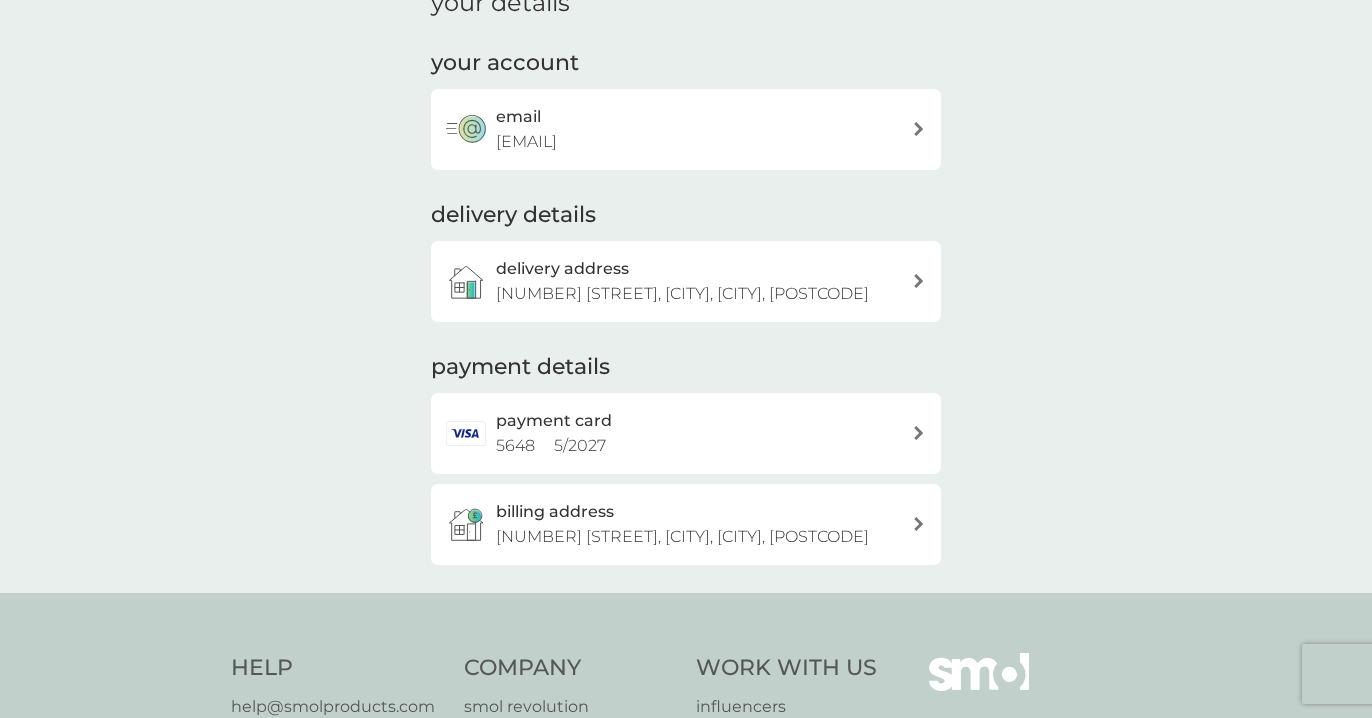 scroll, scrollTop: 124, scrollLeft: 0, axis: vertical 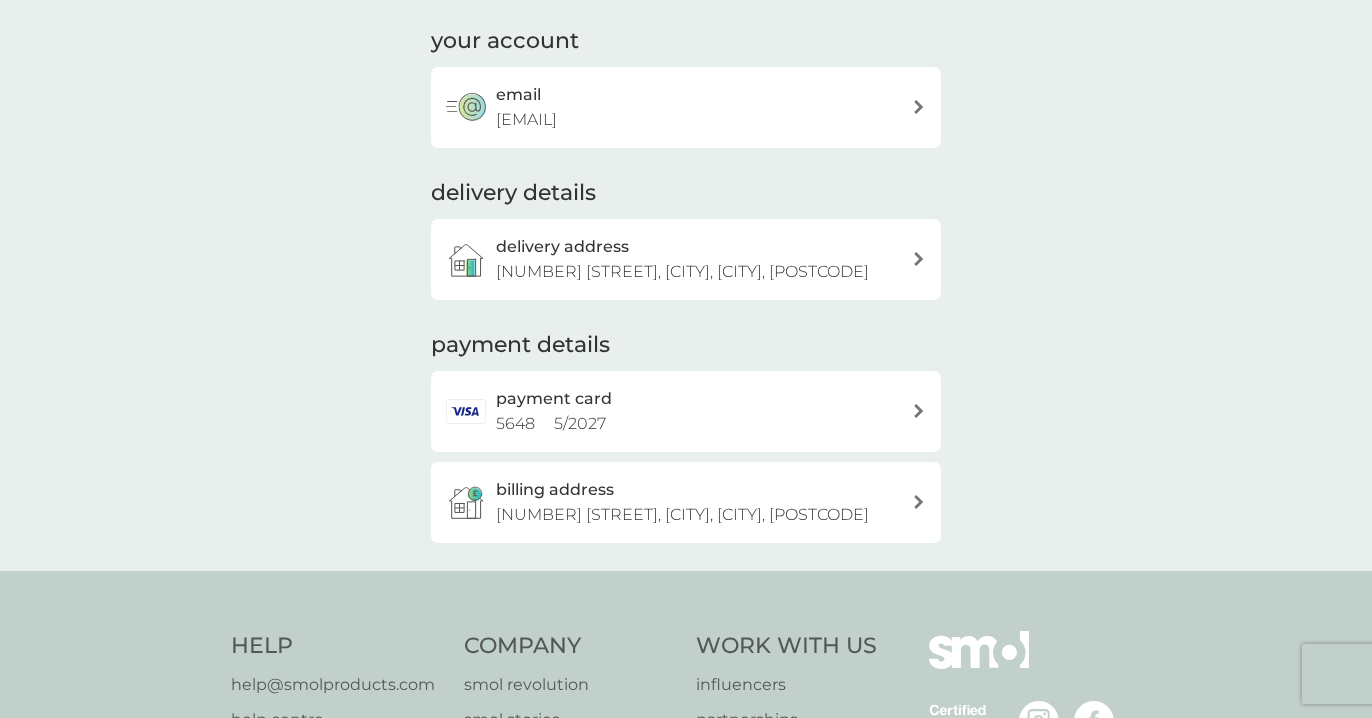 click on "payment card" at bounding box center (554, 399) 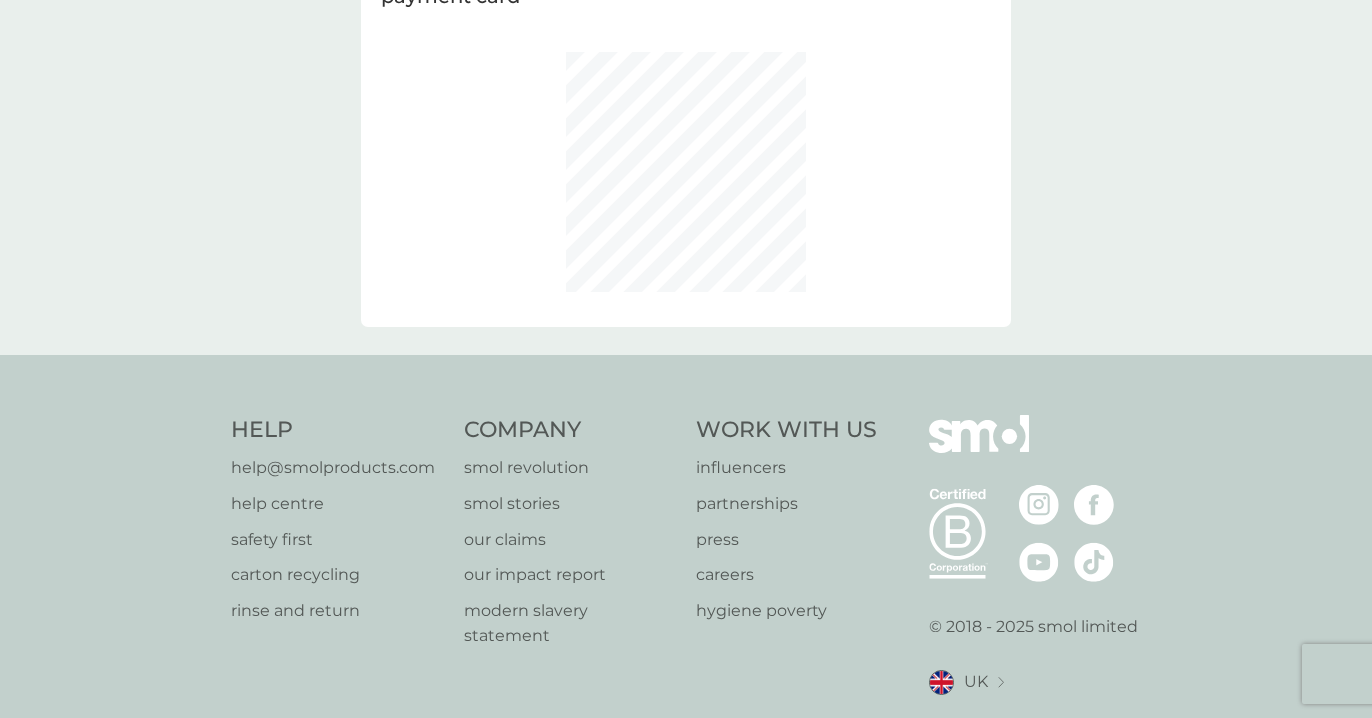 scroll, scrollTop: 0, scrollLeft: 0, axis: both 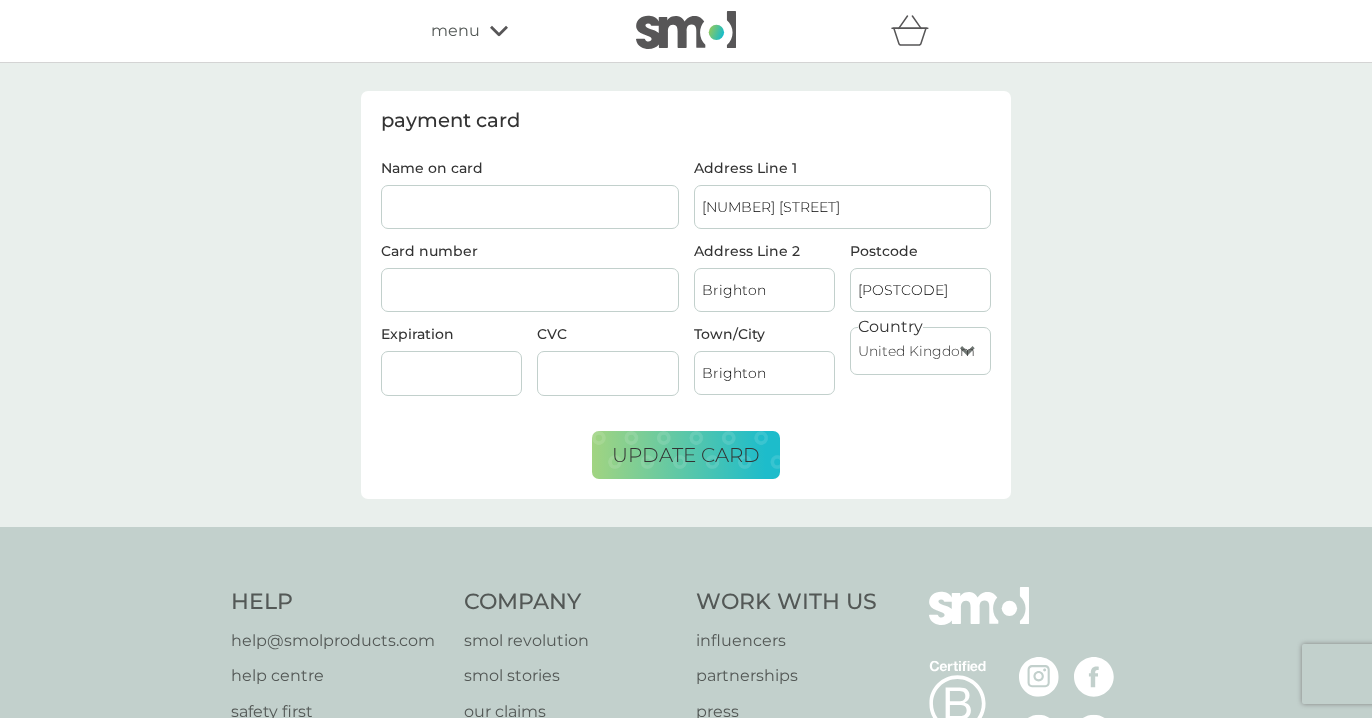 click on "Name on card" at bounding box center (530, 207) 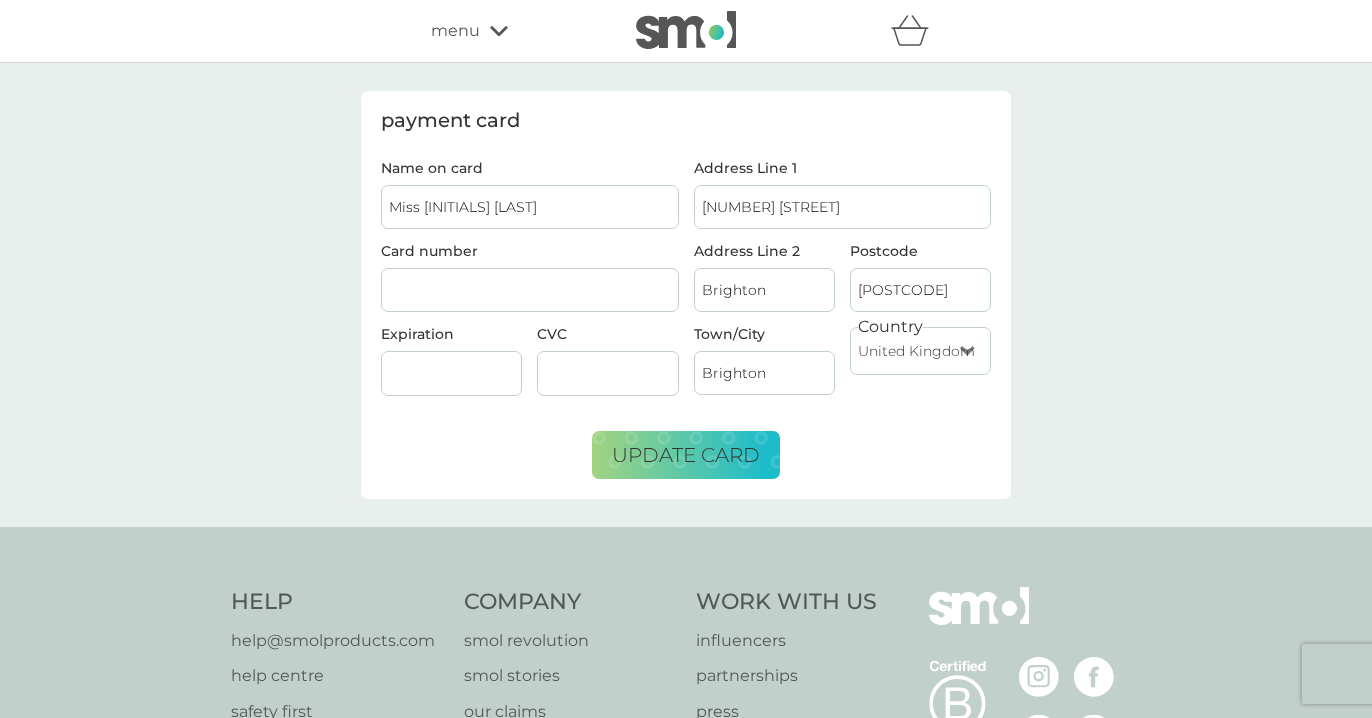 type on "Miss [INITIALS] [LAST]" 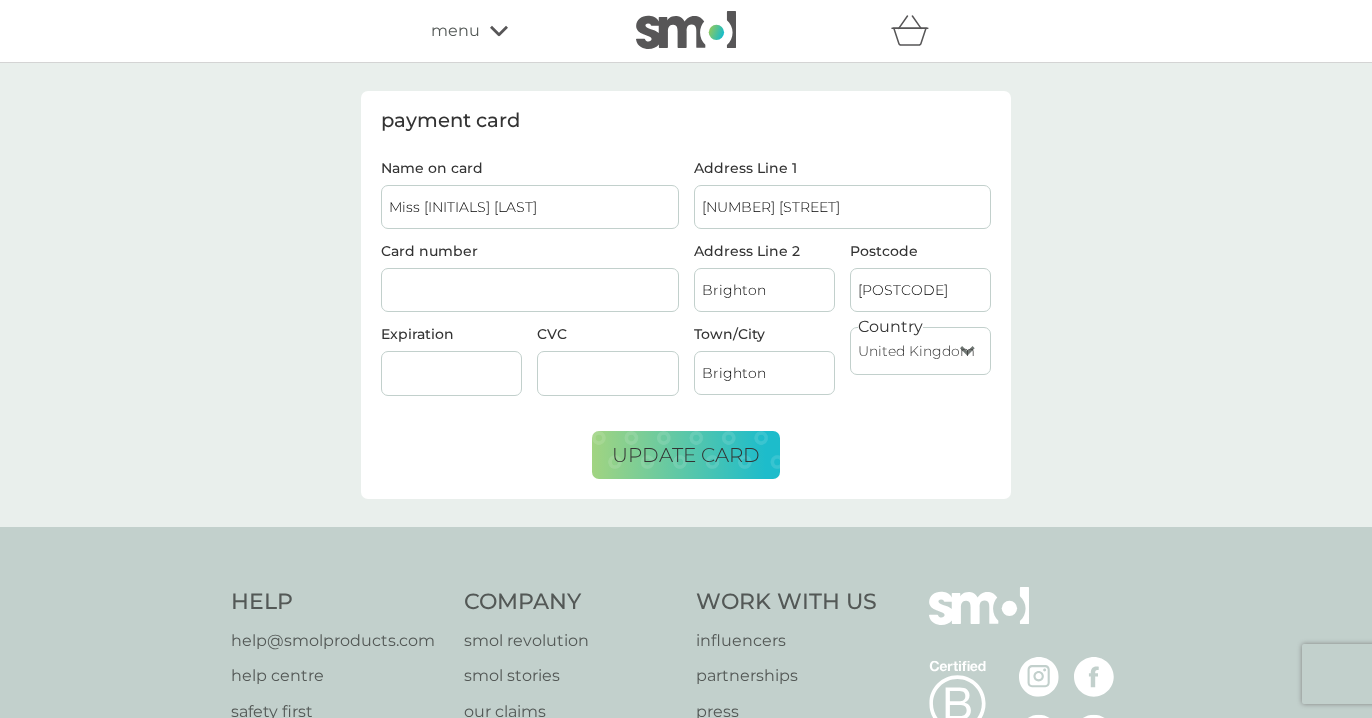 click on "Name on card Miss [INITIALS] [LAST] Card number [CARD_NUMBER] Expiration [EXPIRY] CVC [CVC] Address Line 1 [NUMBER] [STREET] Address Line 2 [CITY] Postcode [POSTCODE] Town/City [CITY] Country United Kingdom Jersey Guernsey Isle of Man United States Republic of Ireland Bulgaria Poland France Germany Netherlands update card" at bounding box center (686, 320) 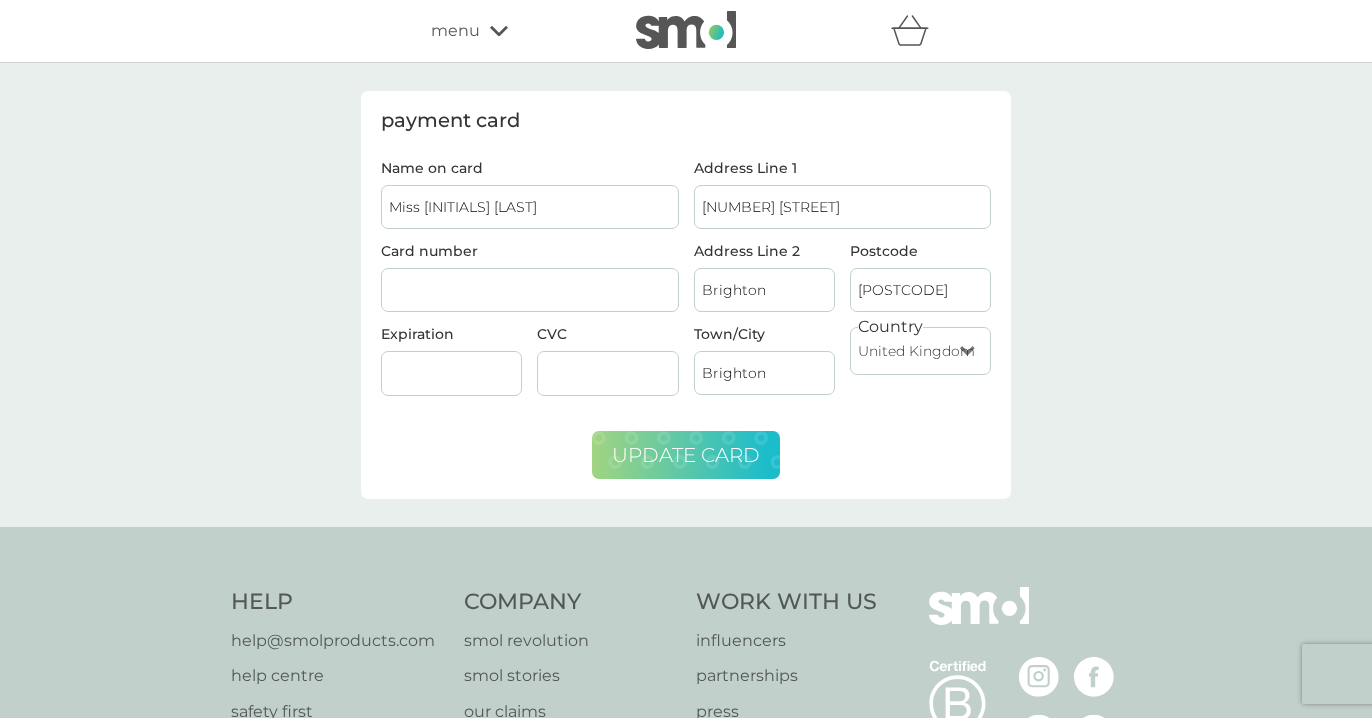click on "update card" at bounding box center [686, 455] 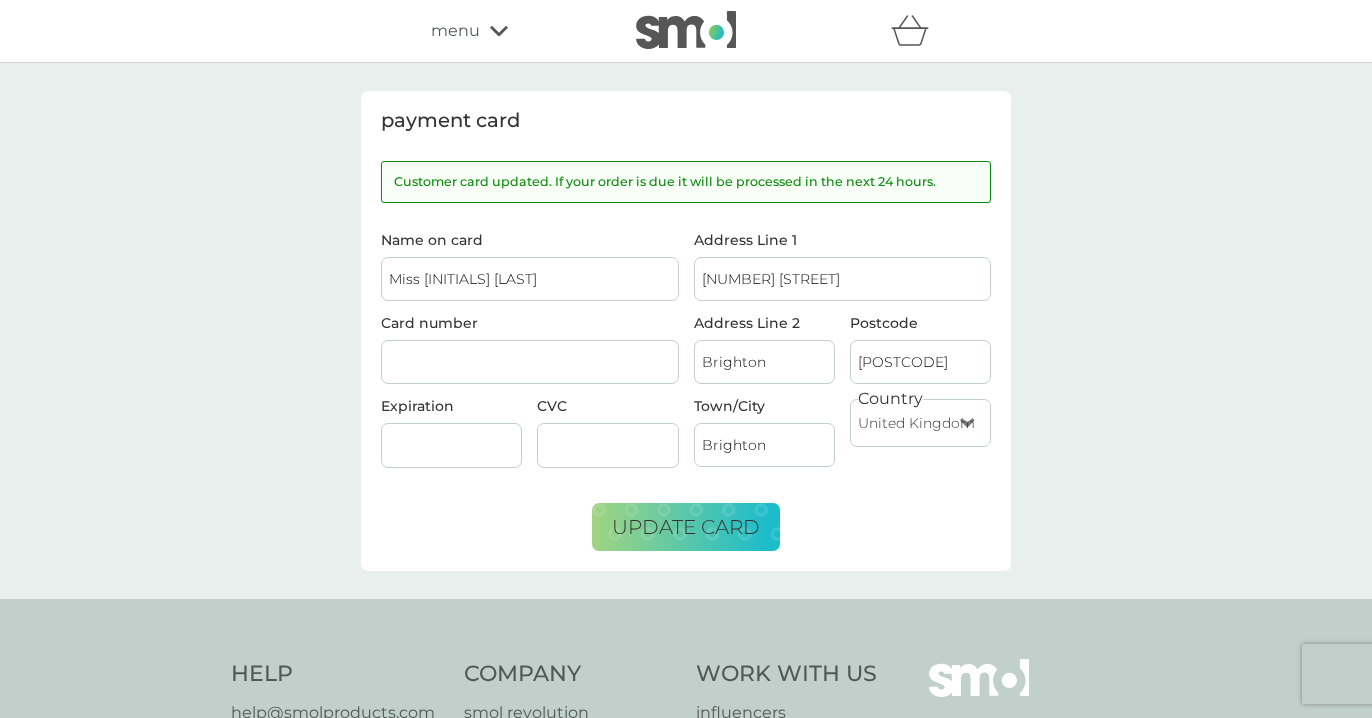 click on "menu" at bounding box center (455, 31) 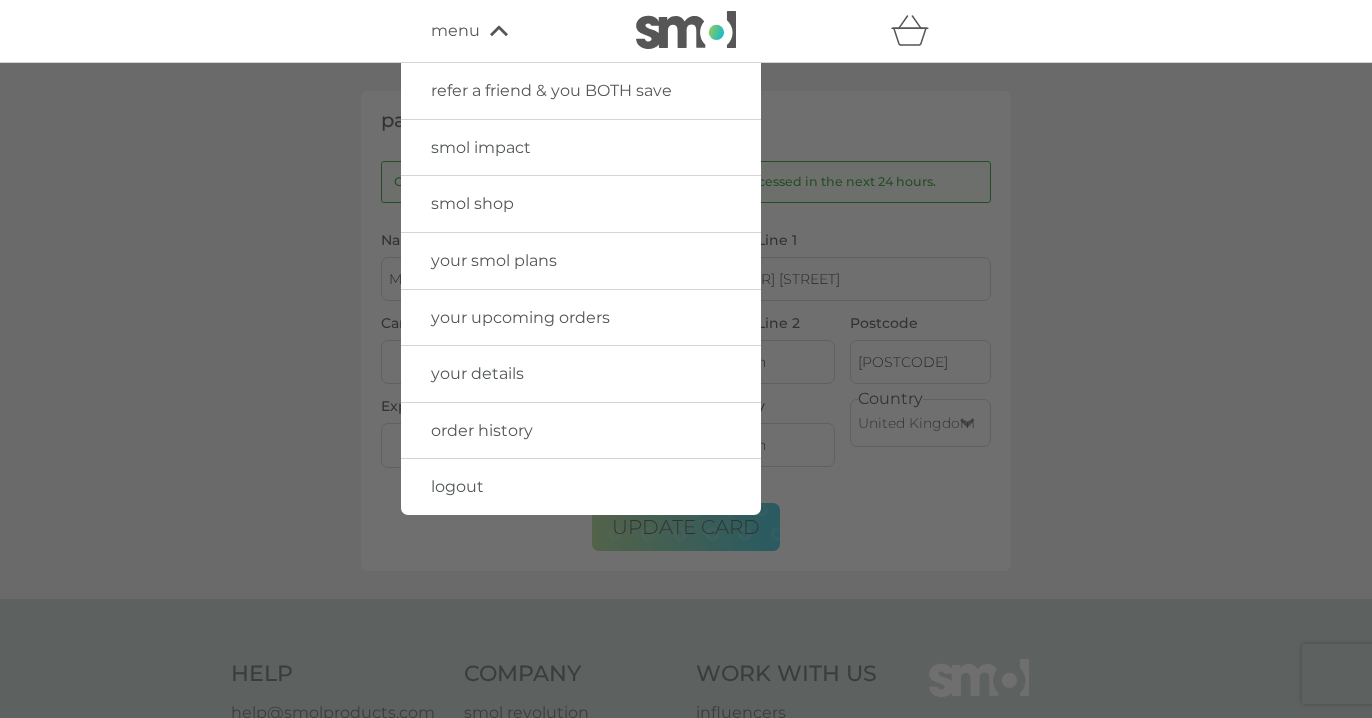 click on "your smol plans" at bounding box center (494, 260) 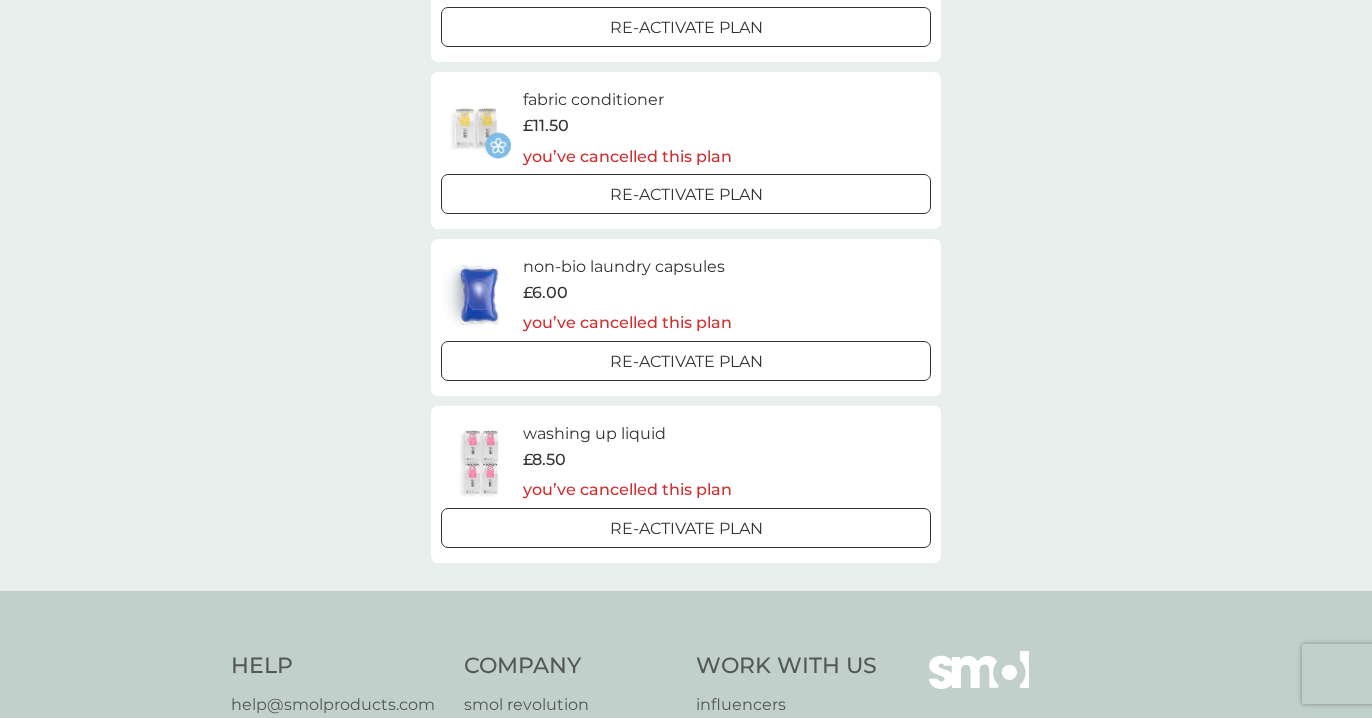 scroll, scrollTop: 0, scrollLeft: 0, axis: both 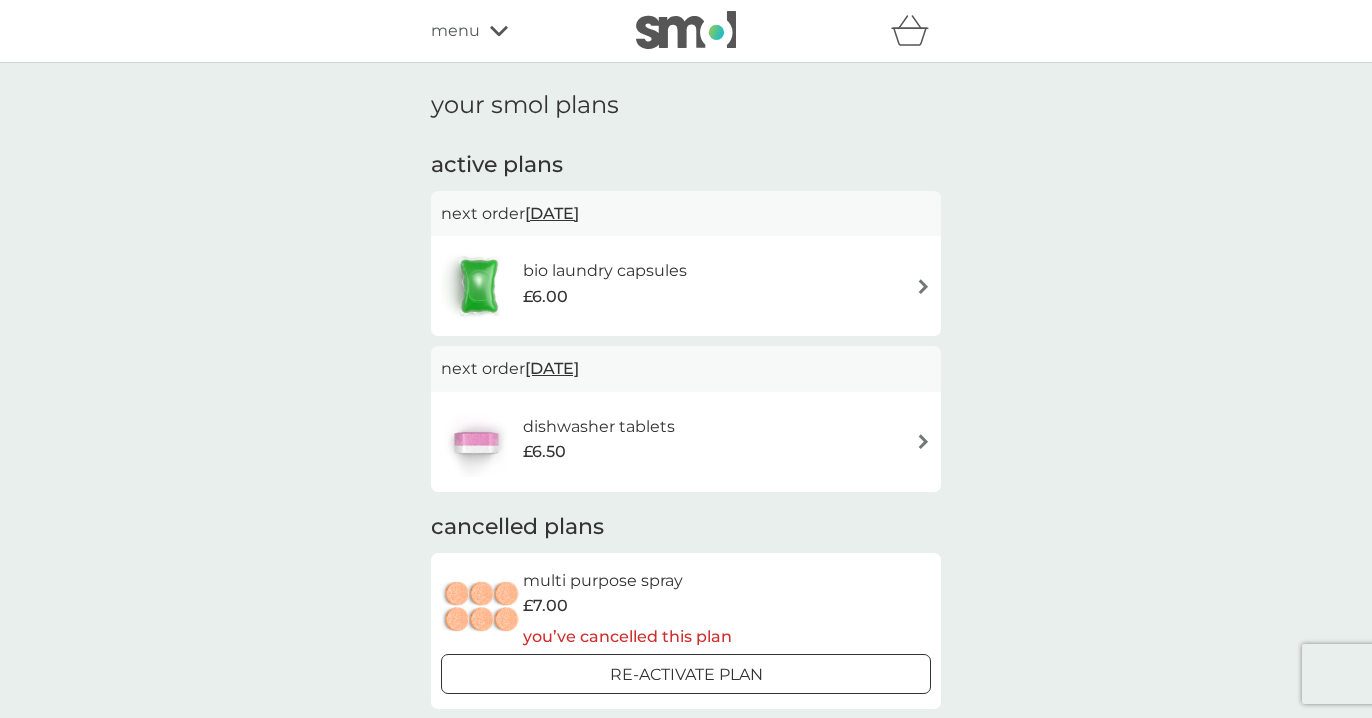 click at bounding box center [686, 30] 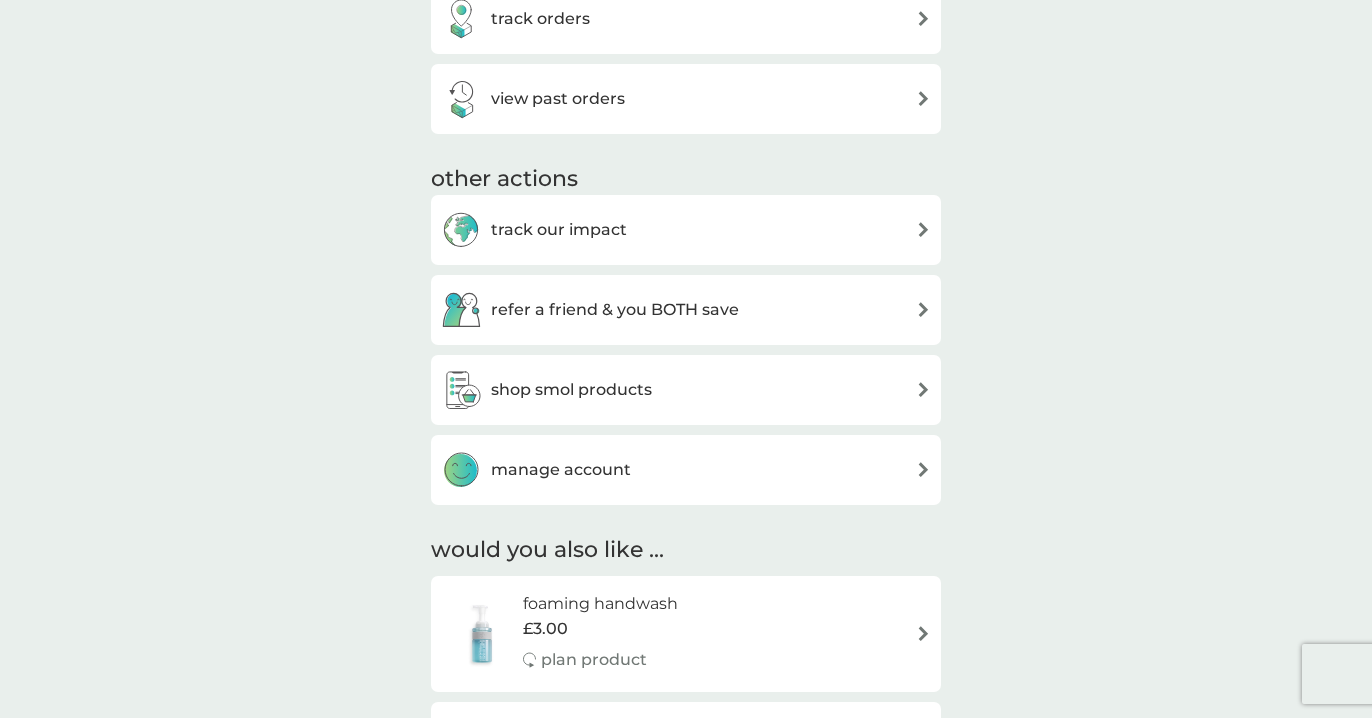 scroll, scrollTop: 904, scrollLeft: 0, axis: vertical 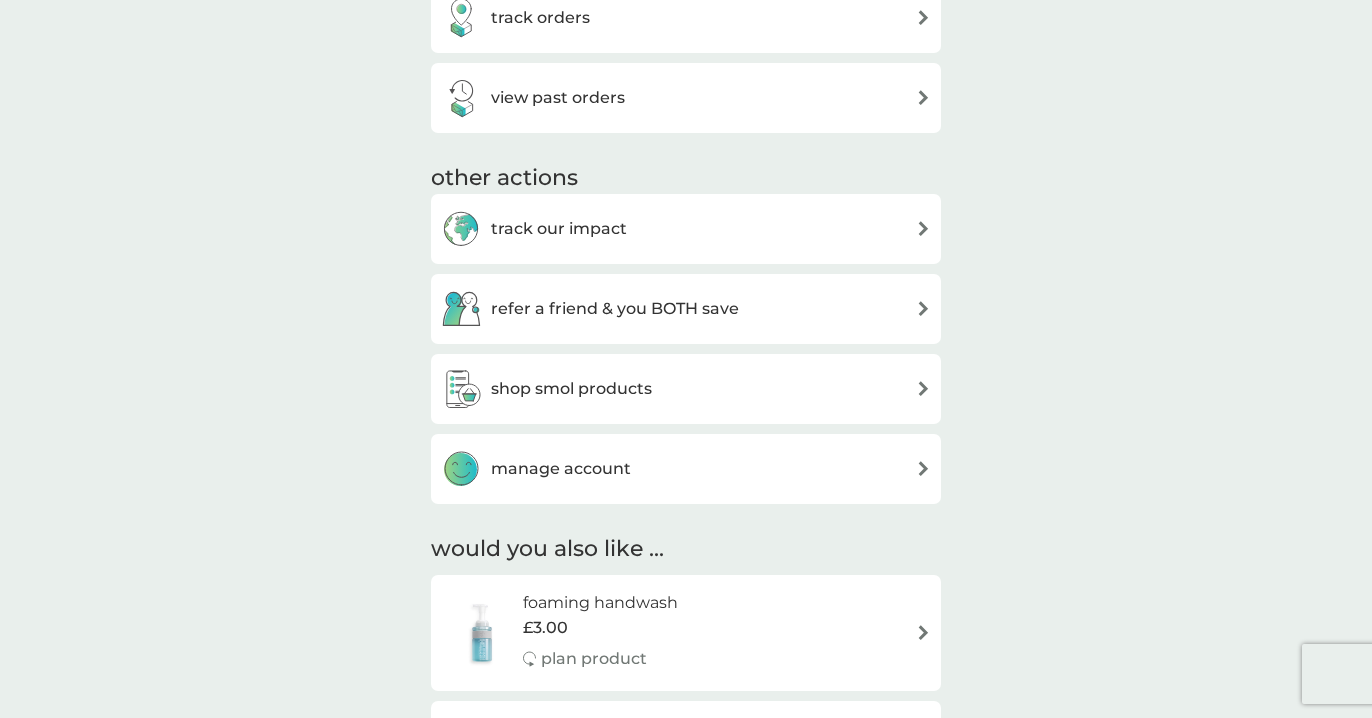 click on "shop smol products" at bounding box center (571, 389) 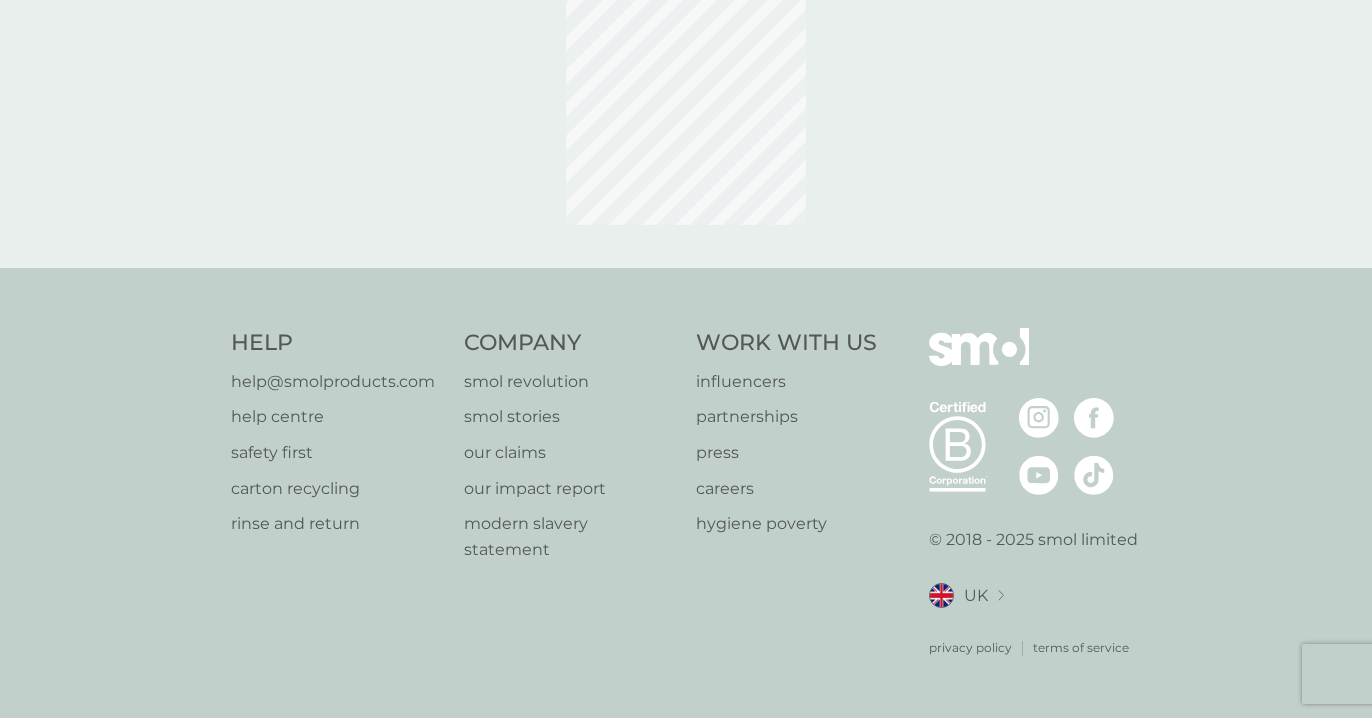scroll, scrollTop: 0, scrollLeft: 0, axis: both 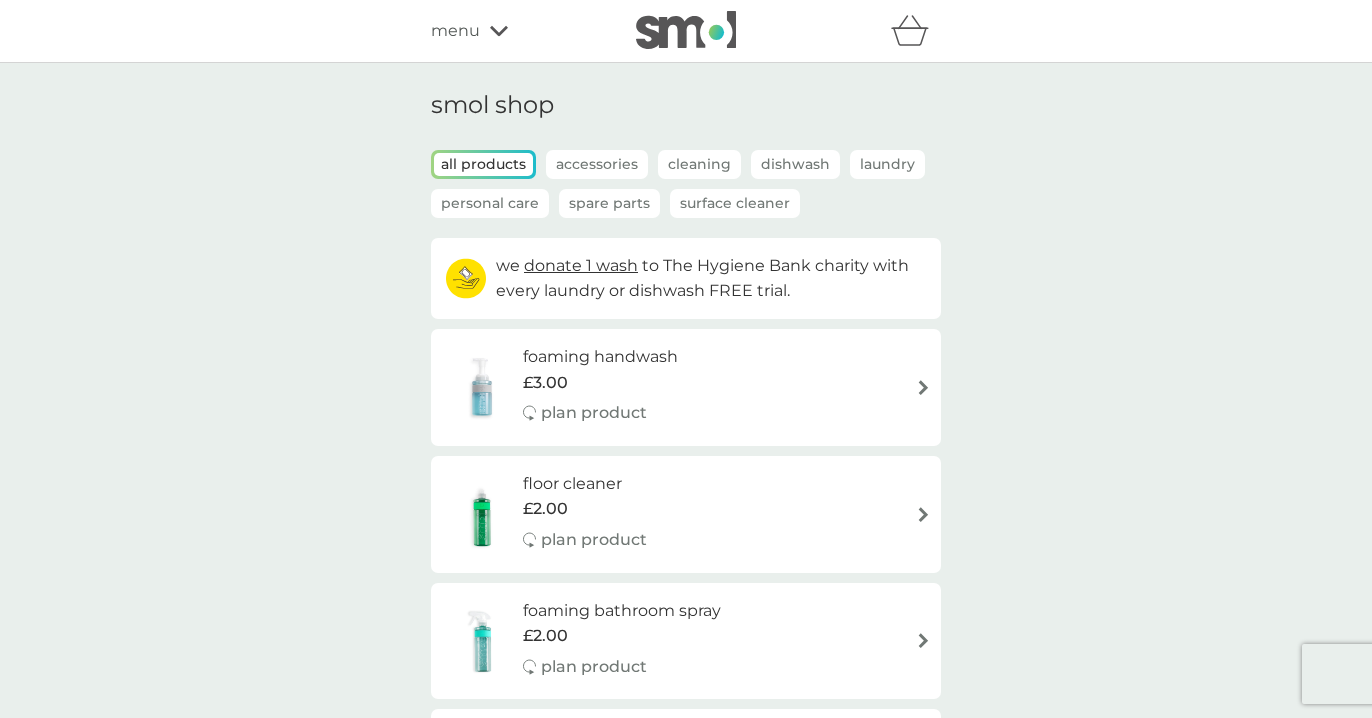 click on "foaming handwash" at bounding box center [600, 357] 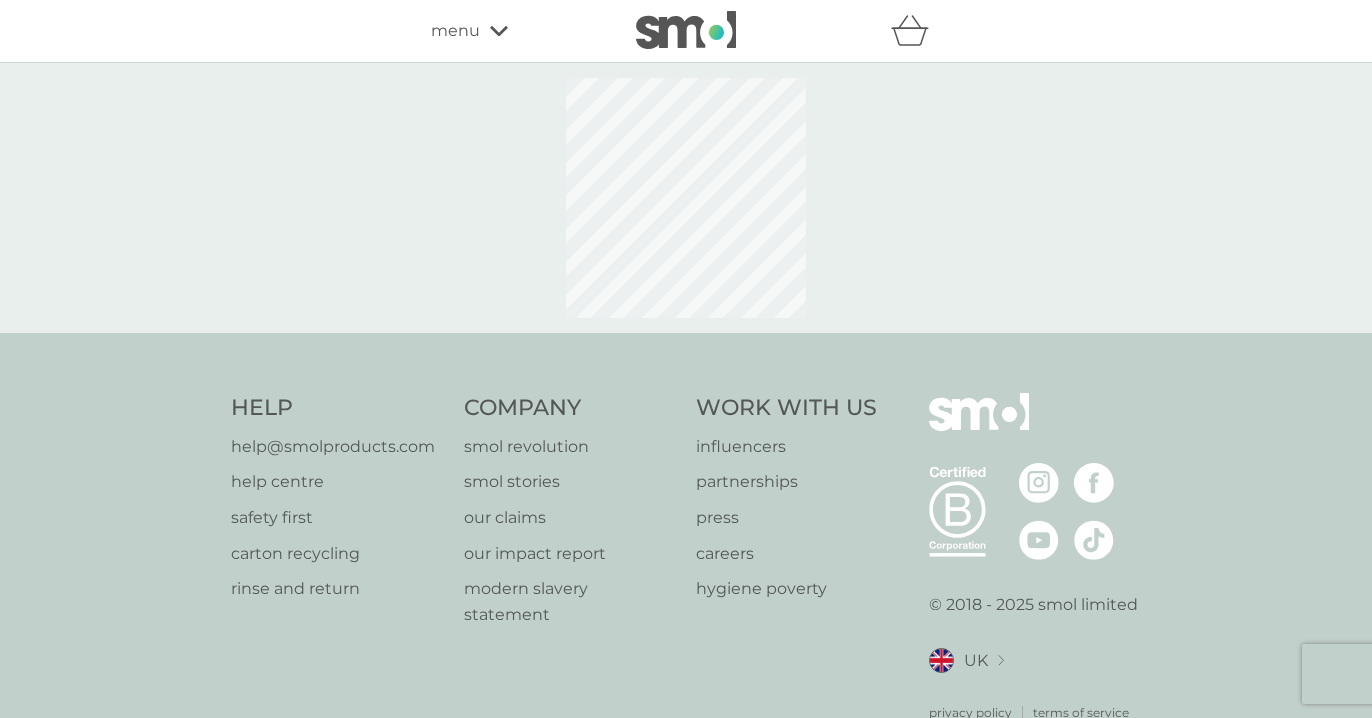 select on "119" 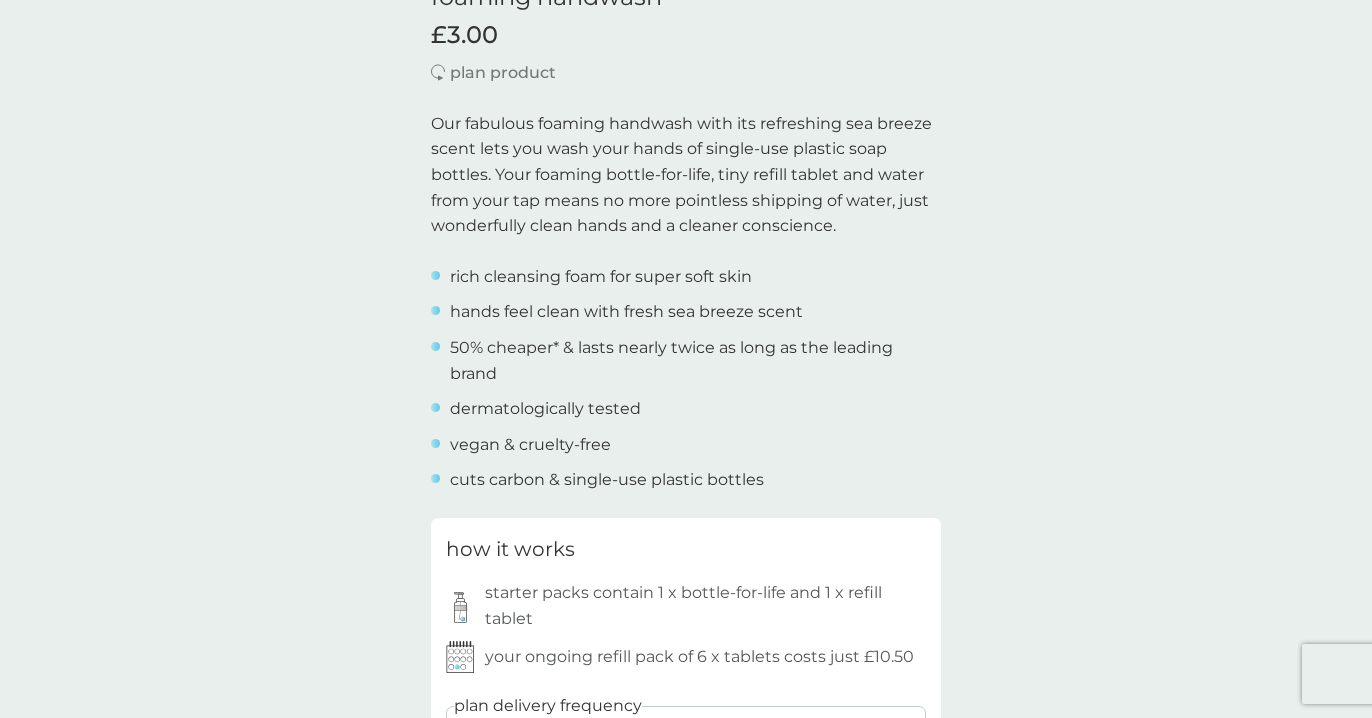 scroll, scrollTop: 0, scrollLeft: 0, axis: both 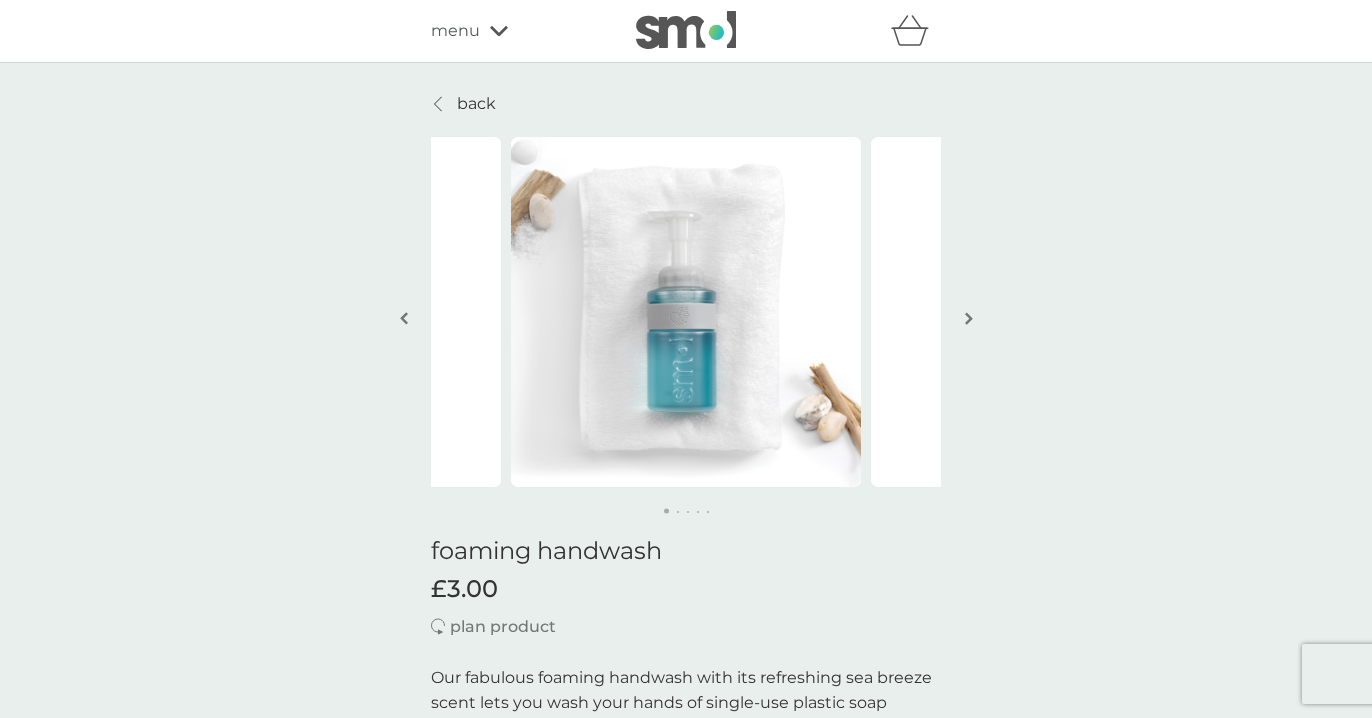 click on "menu" at bounding box center [455, 31] 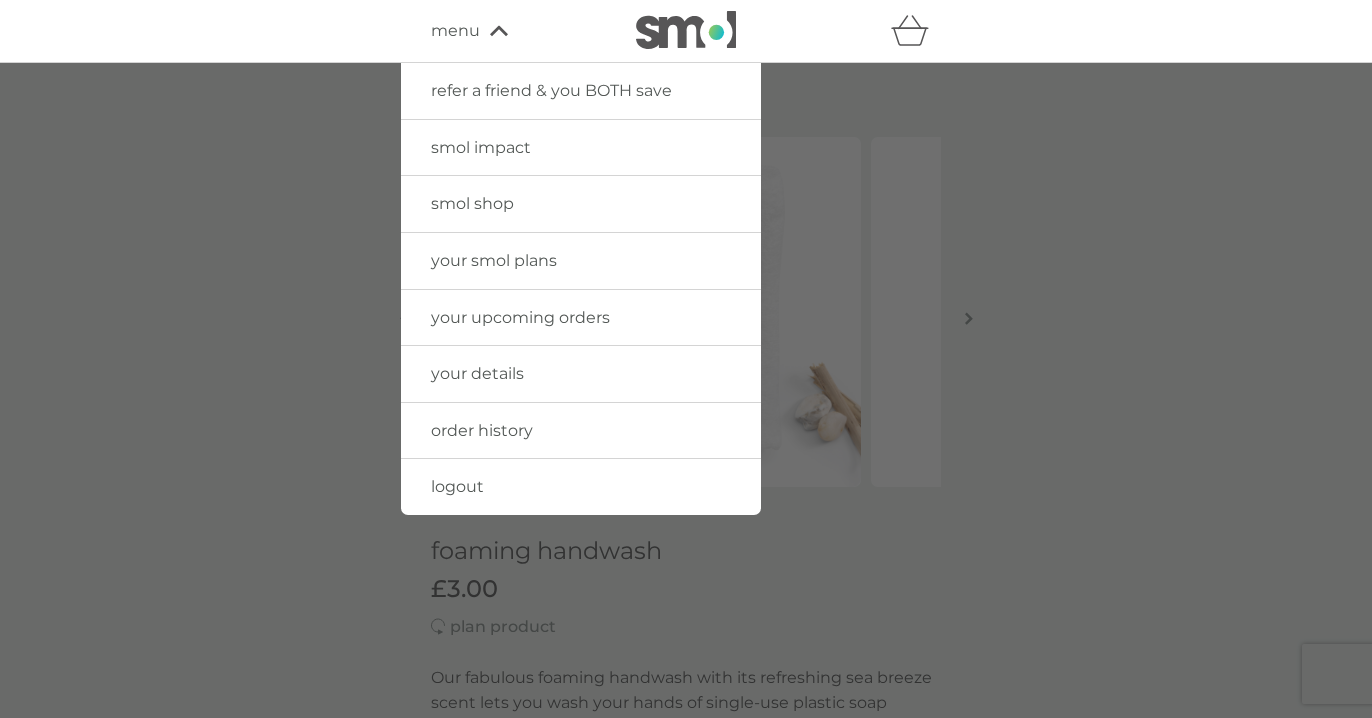 click at bounding box center [686, 30] 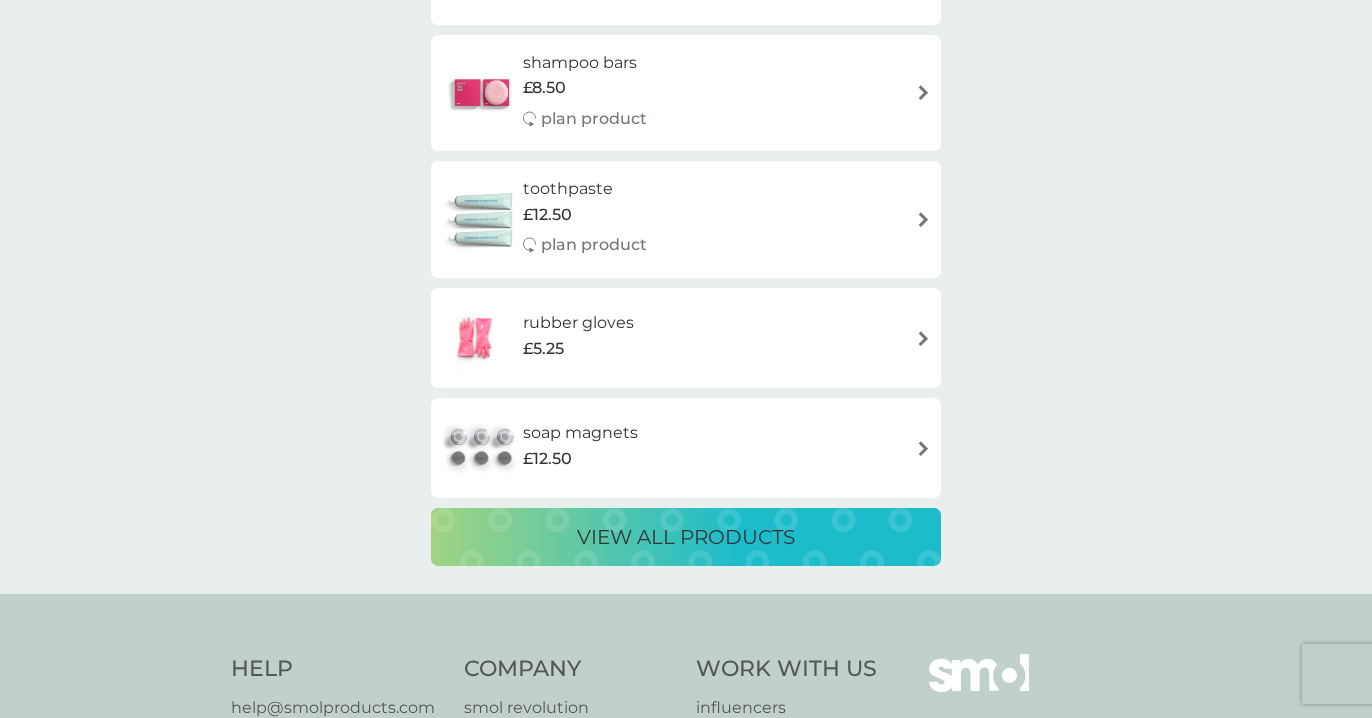 scroll, scrollTop: 3551, scrollLeft: 0, axis: vertical 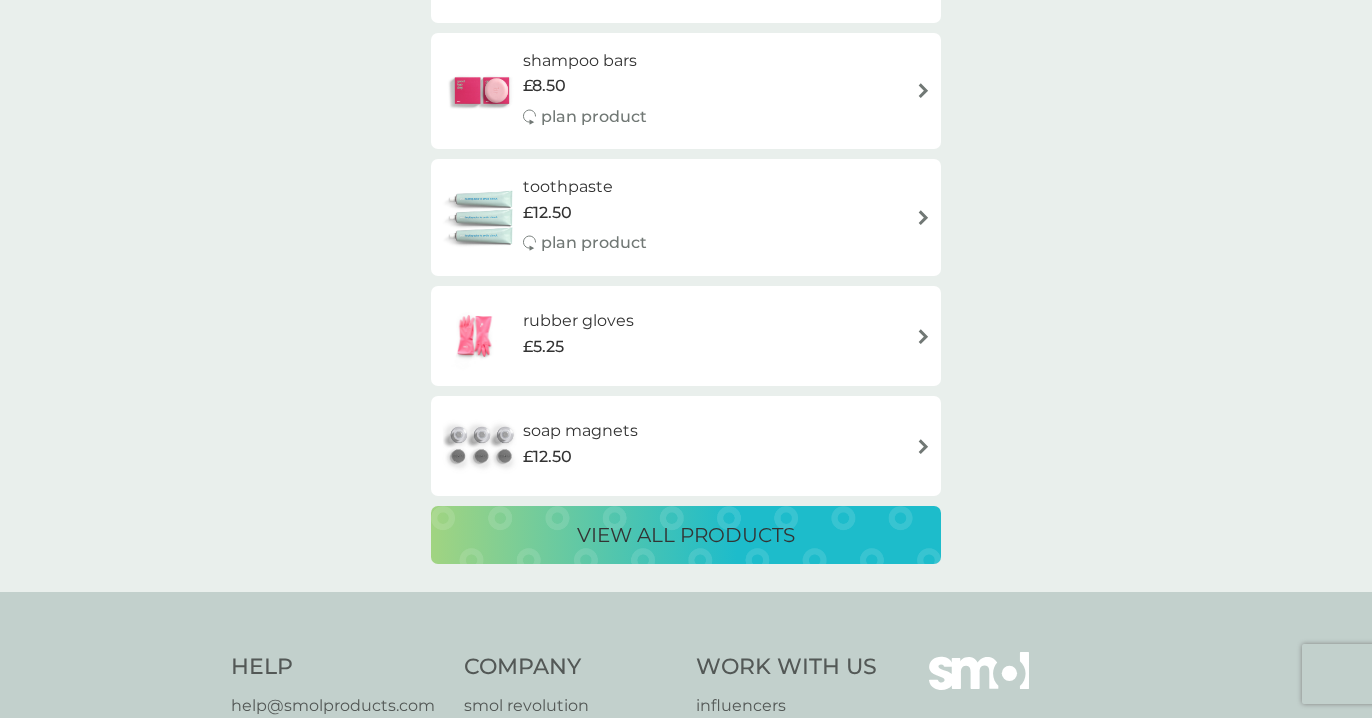 click on "view all products" at bounding box center [686, 535] 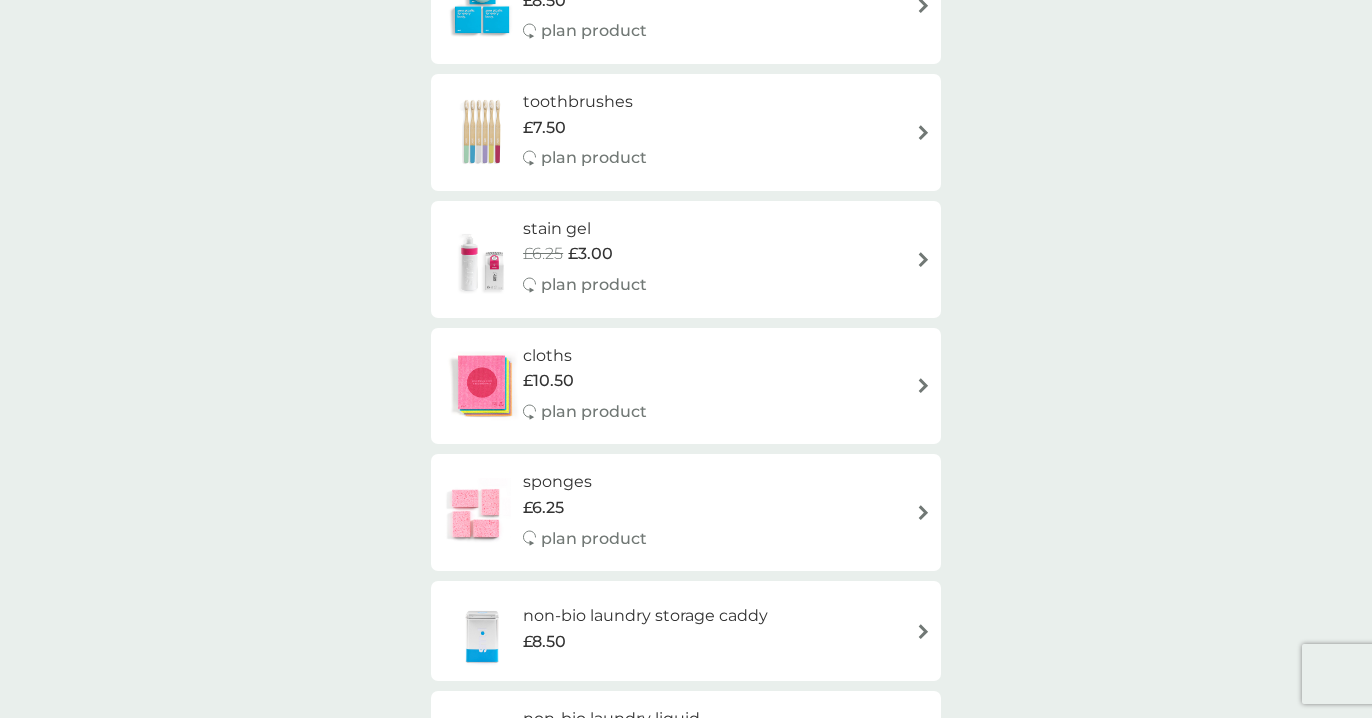 scroll, scrollTop: 1637, scrollLeft: 0, axis: vertical 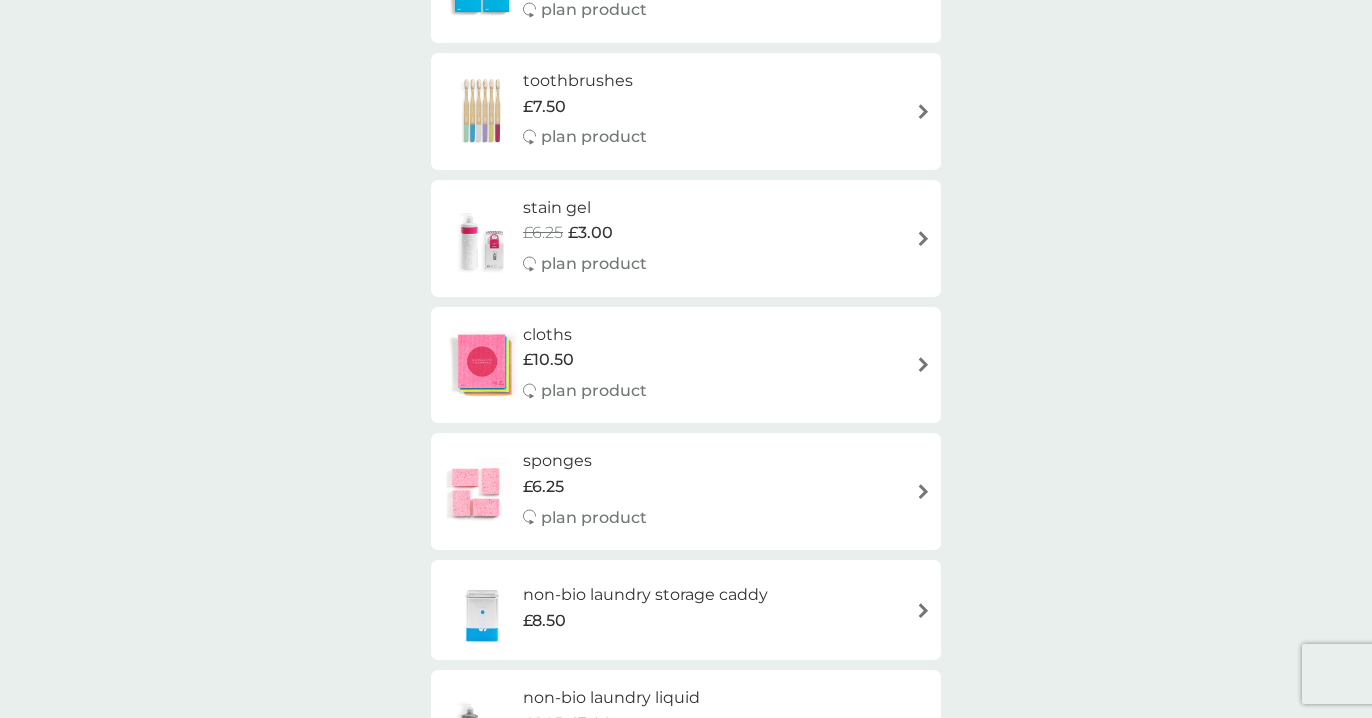 click at bounding box center [476, 492] 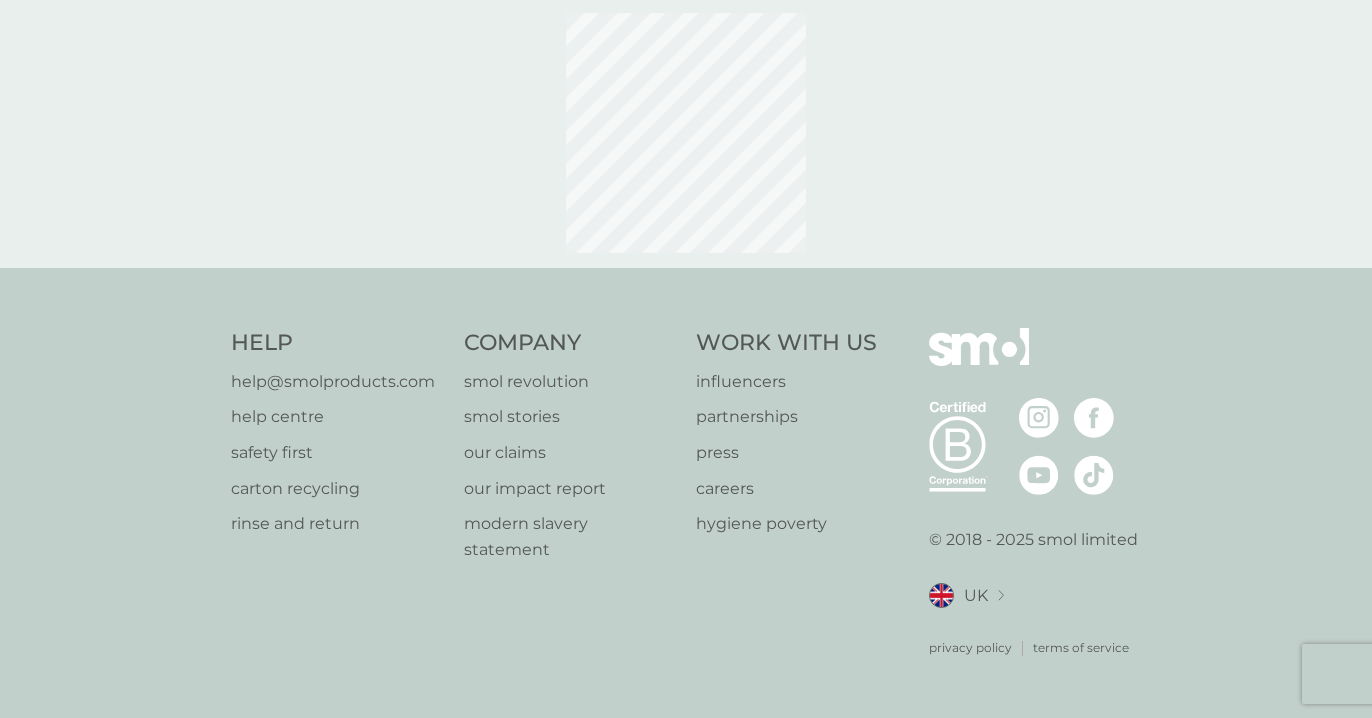 scroll, scrollTop: 0, scrollLeft: 0, axis: both 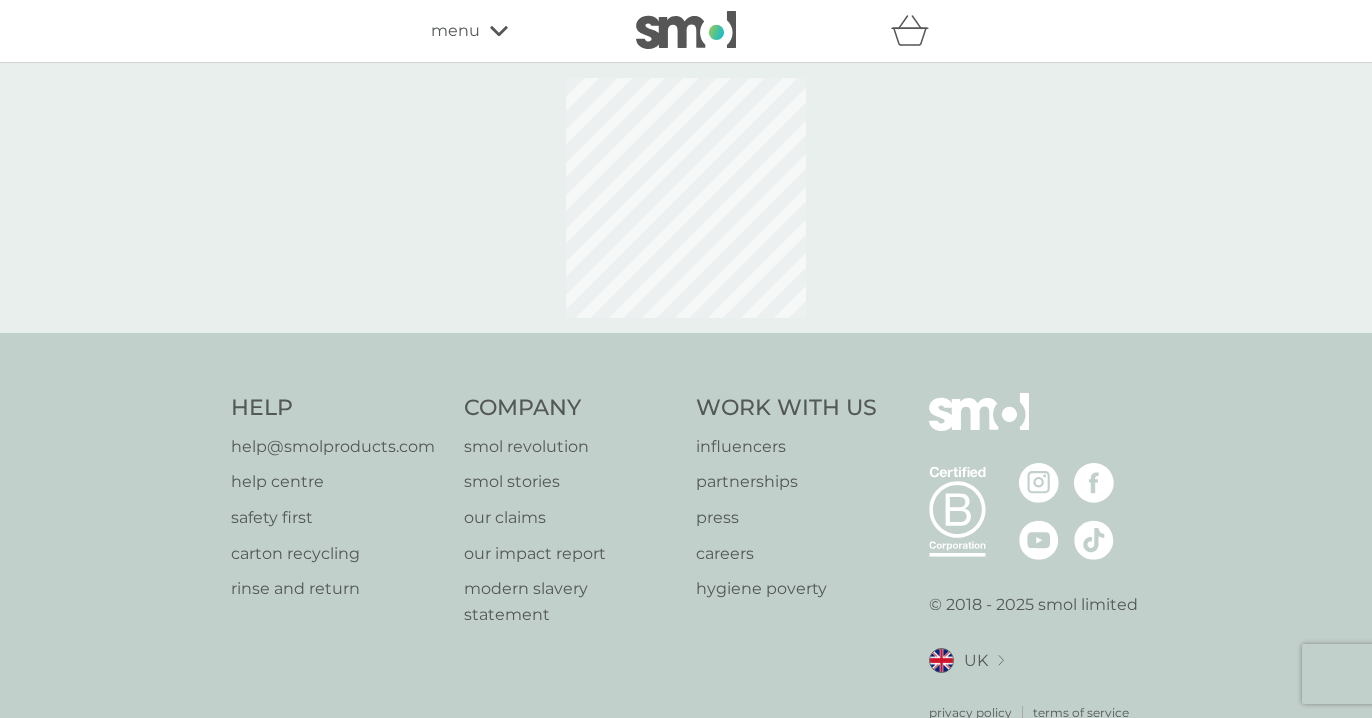 select on "63" 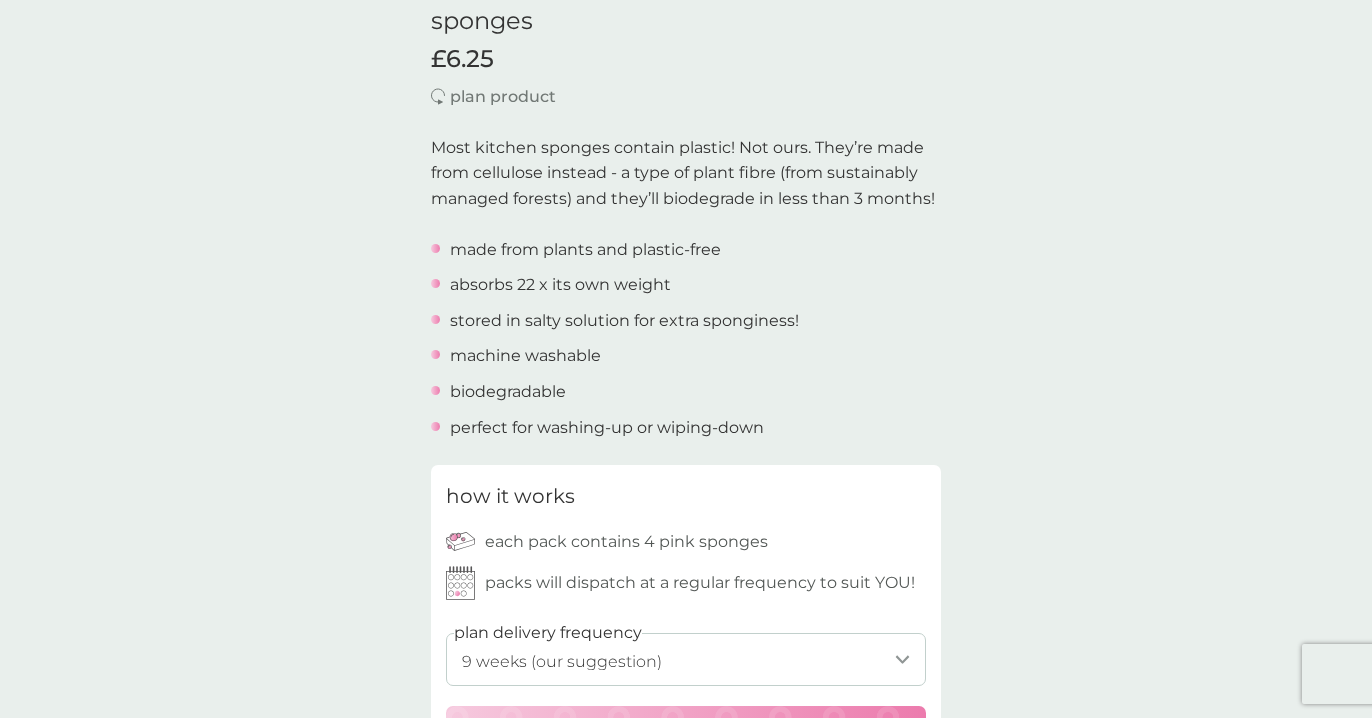 scroll, scrollTop: 0, scrollLeft: 0, axis: both 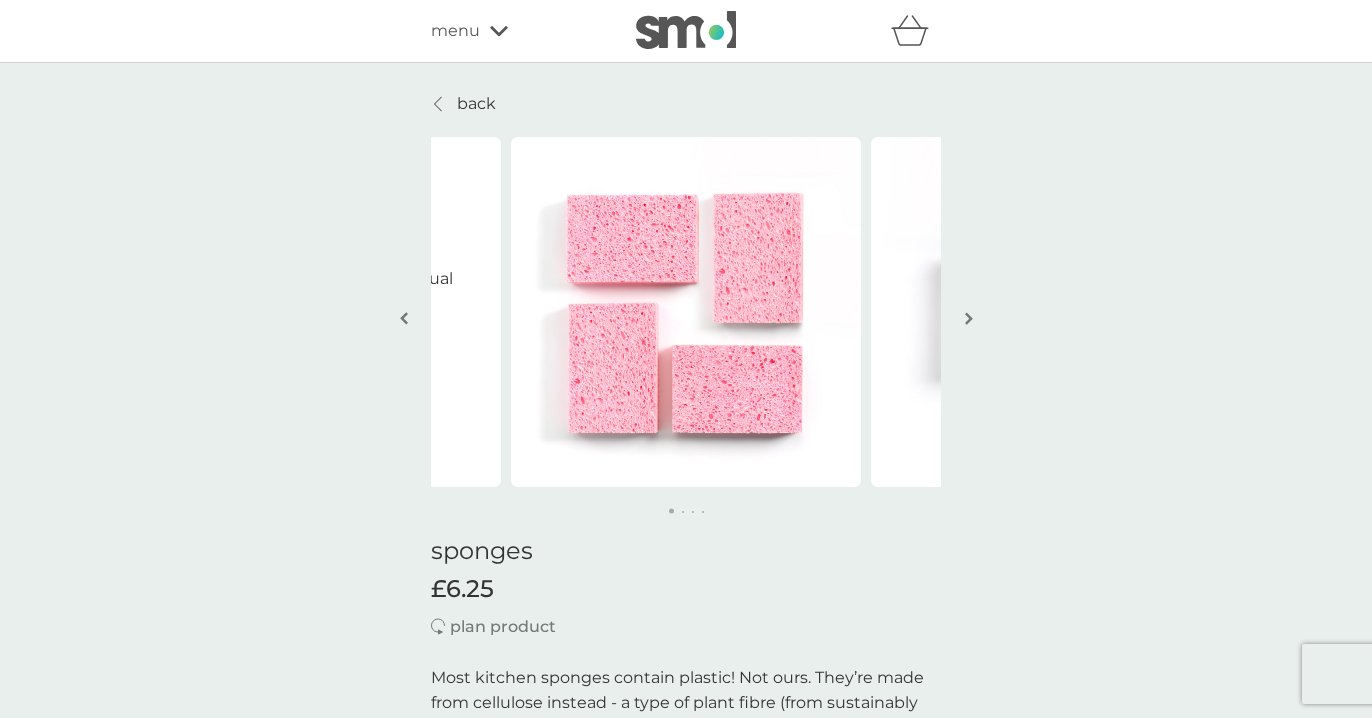 click at bounding box center (686, 30) 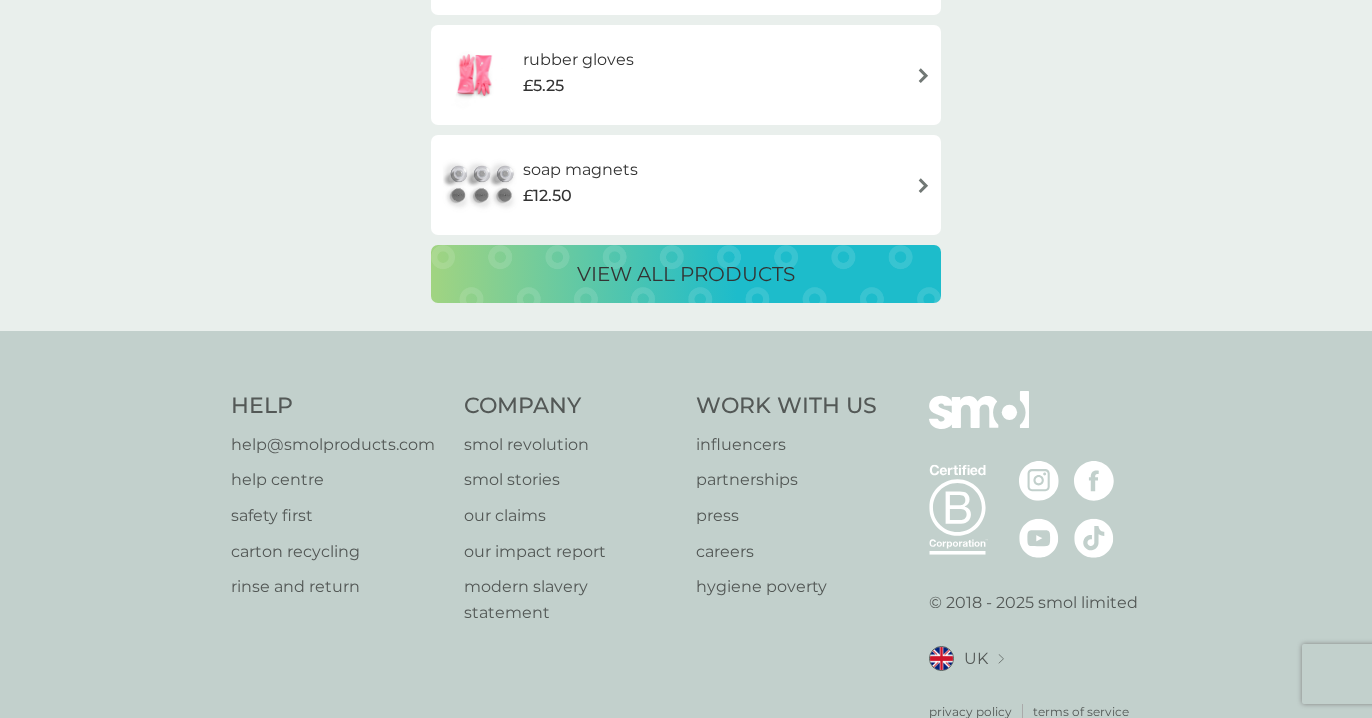 scroll, scrollTop: 3875, scrollLeft: 0, axis: vertical 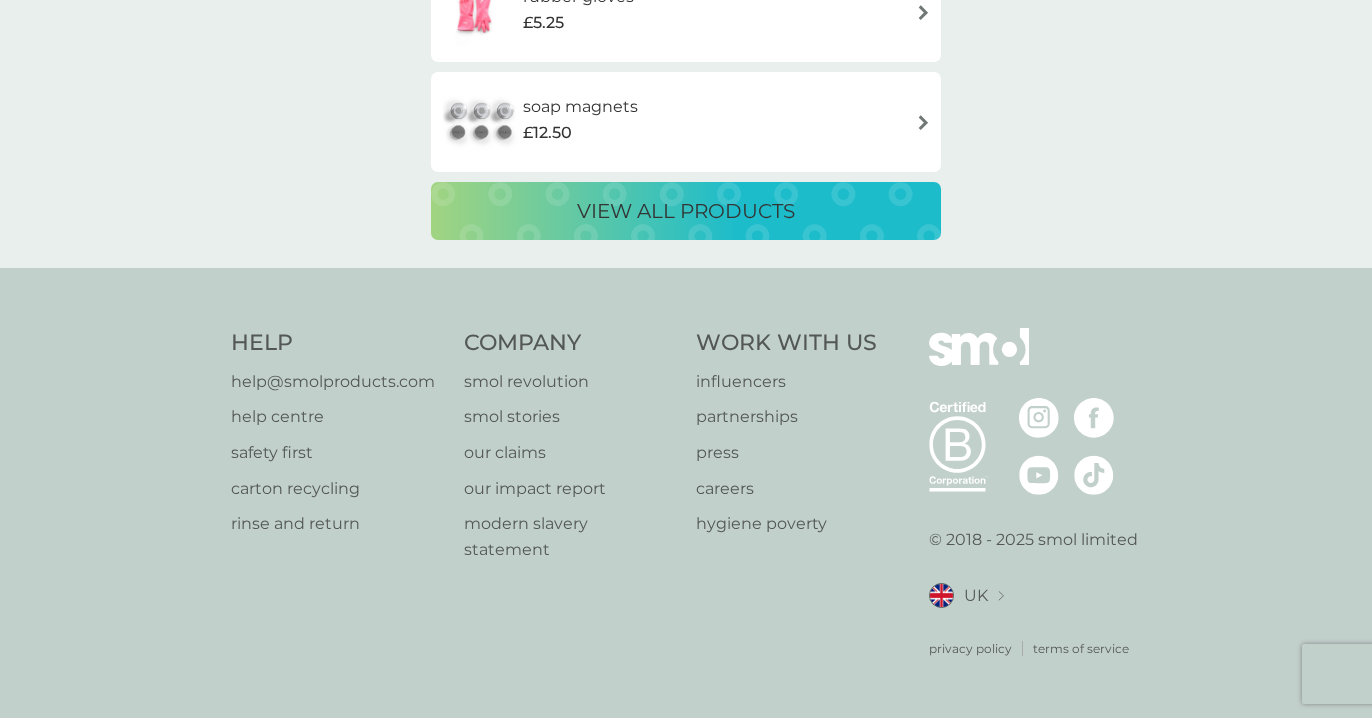 click on "help@smolproducts.com" at bounding box center [333, 382] 